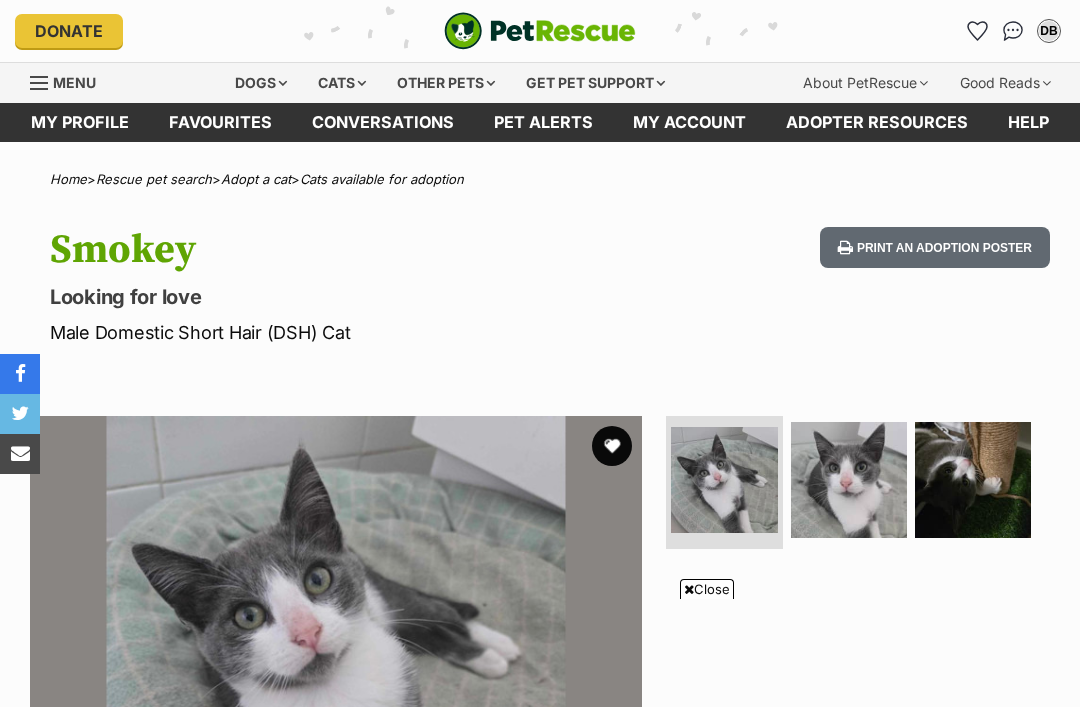 scroll, scrollTop: 1062, scrollLeft: 0, axis: vertical 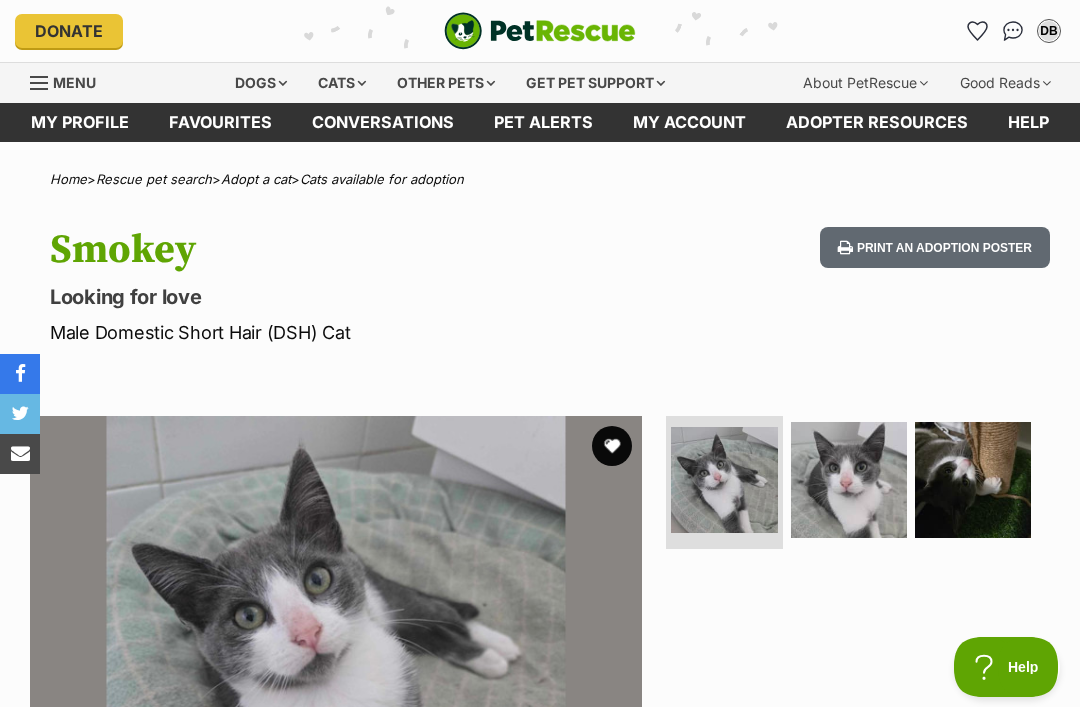 click at bounding box center (1013, 31) 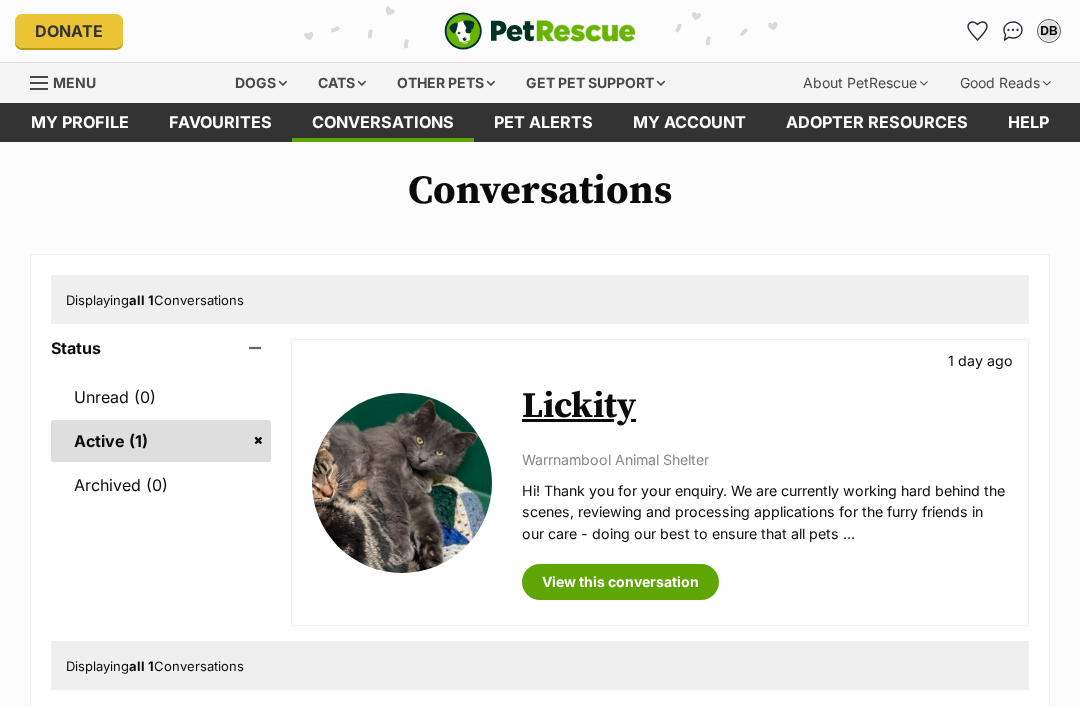 scroll, scrollTop: 226, scrollLeft: 0, axis: vertical 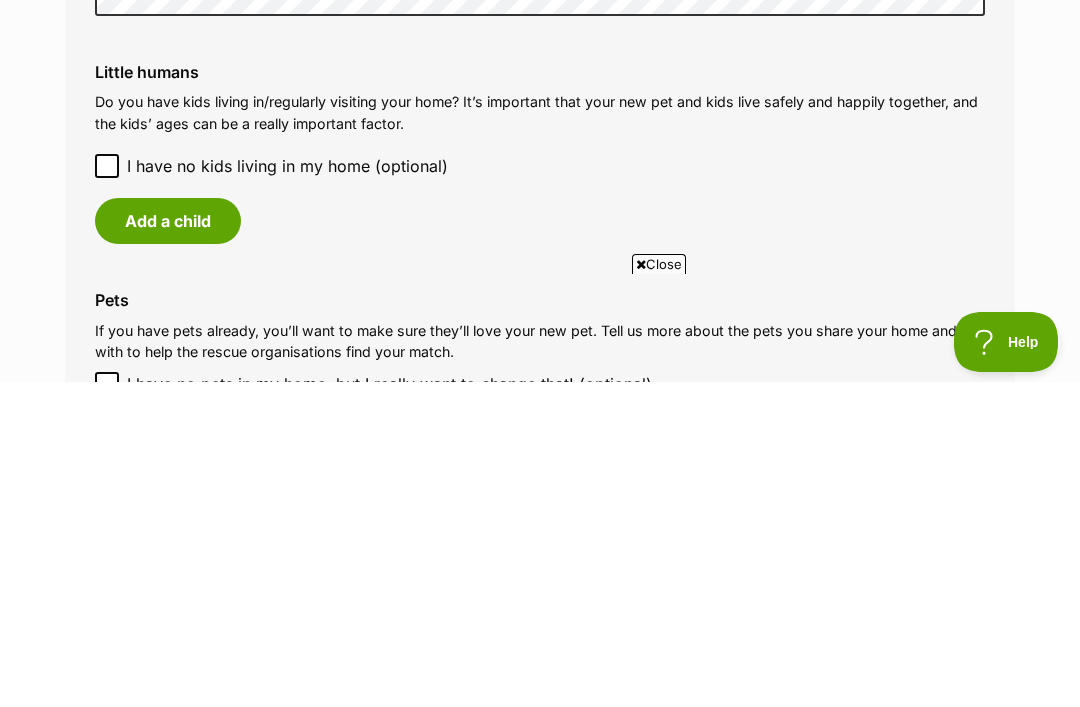 click on "Add a child" at bounding box center (168, 546) 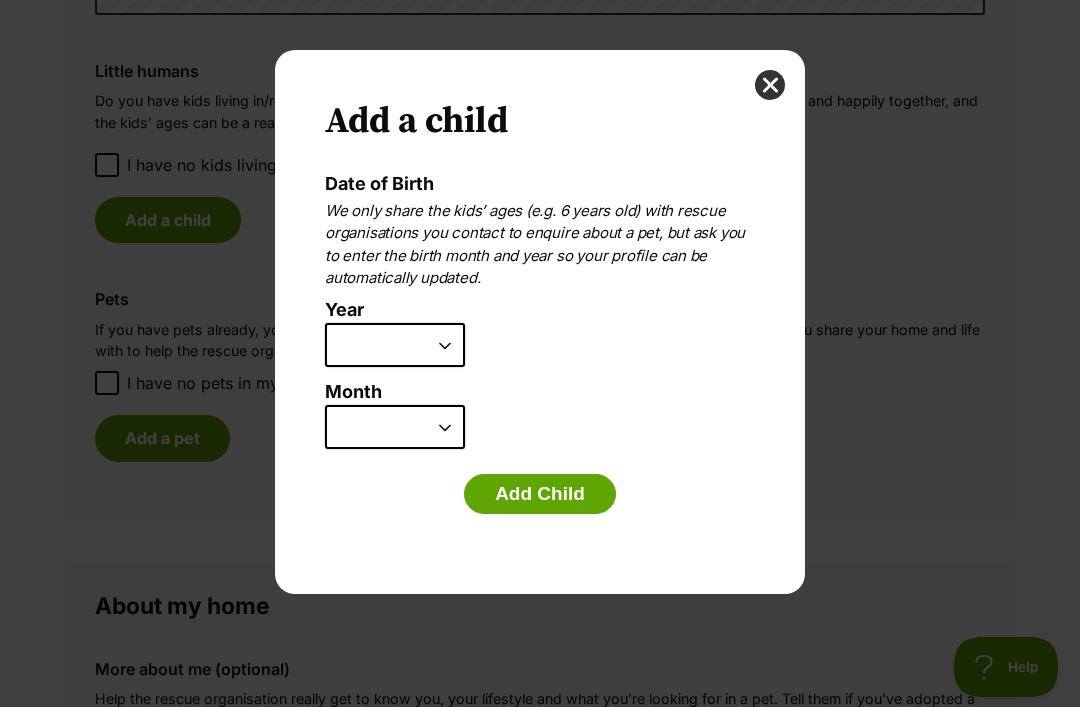 scroll, scrollTop: 0, scrollLeft: 0, axis: both 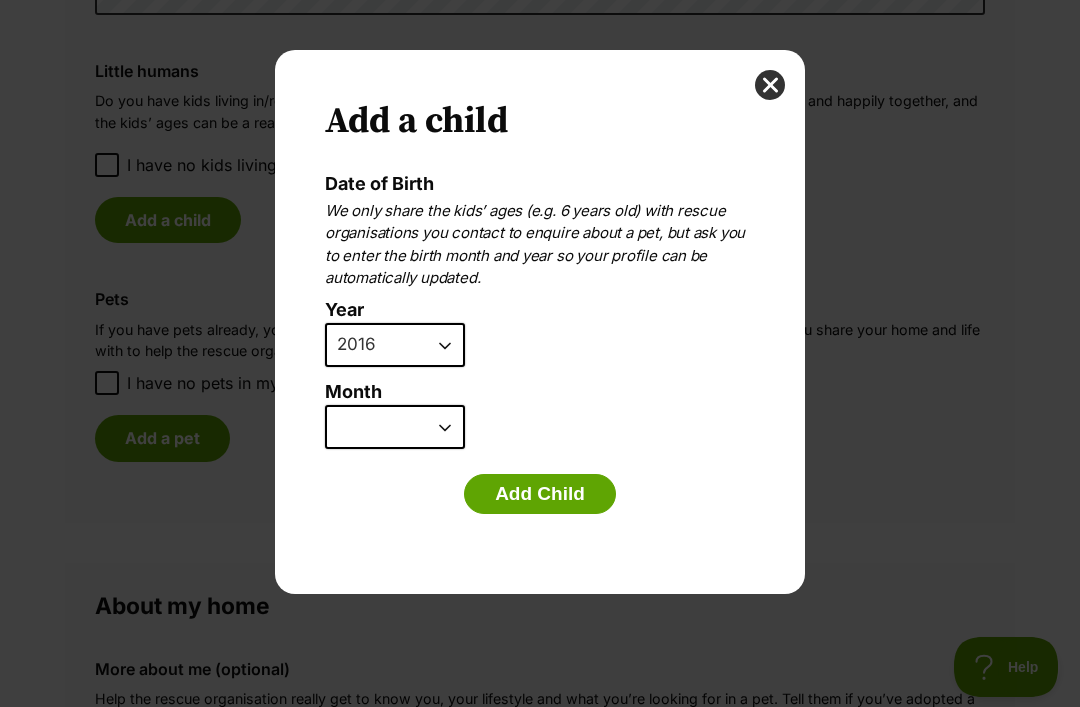 click on "January
February
March
April
May
June
July
August
September
October
November
December" at bounding box center (395, 427) 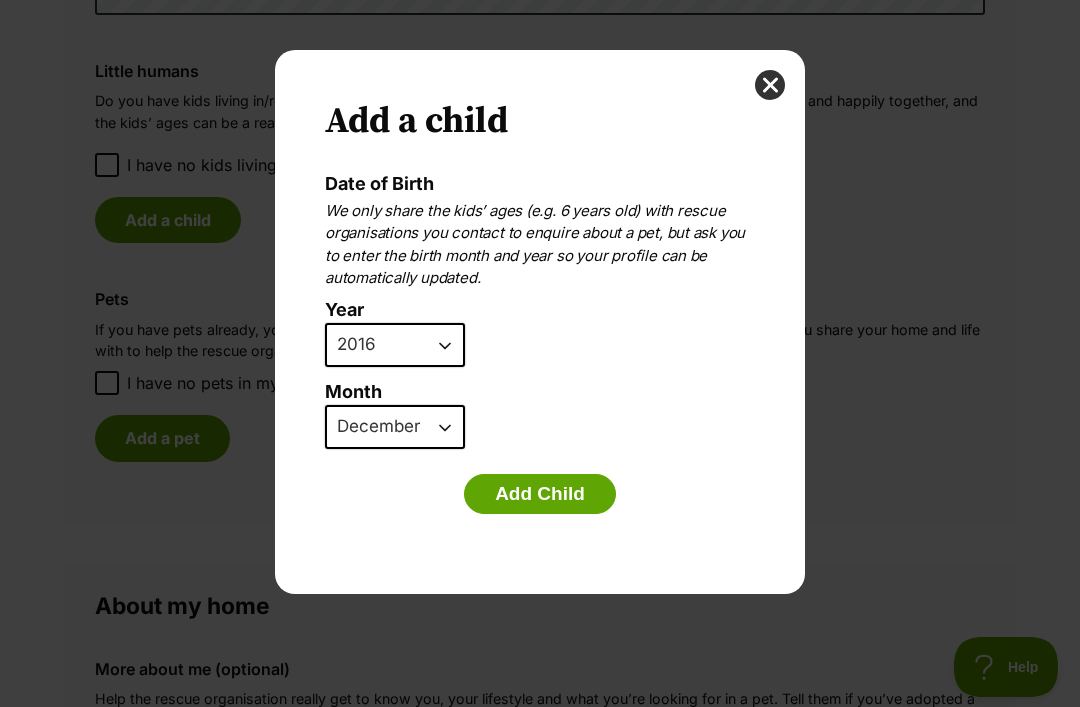 click on "Add Child" at bounding box center [540, 494] 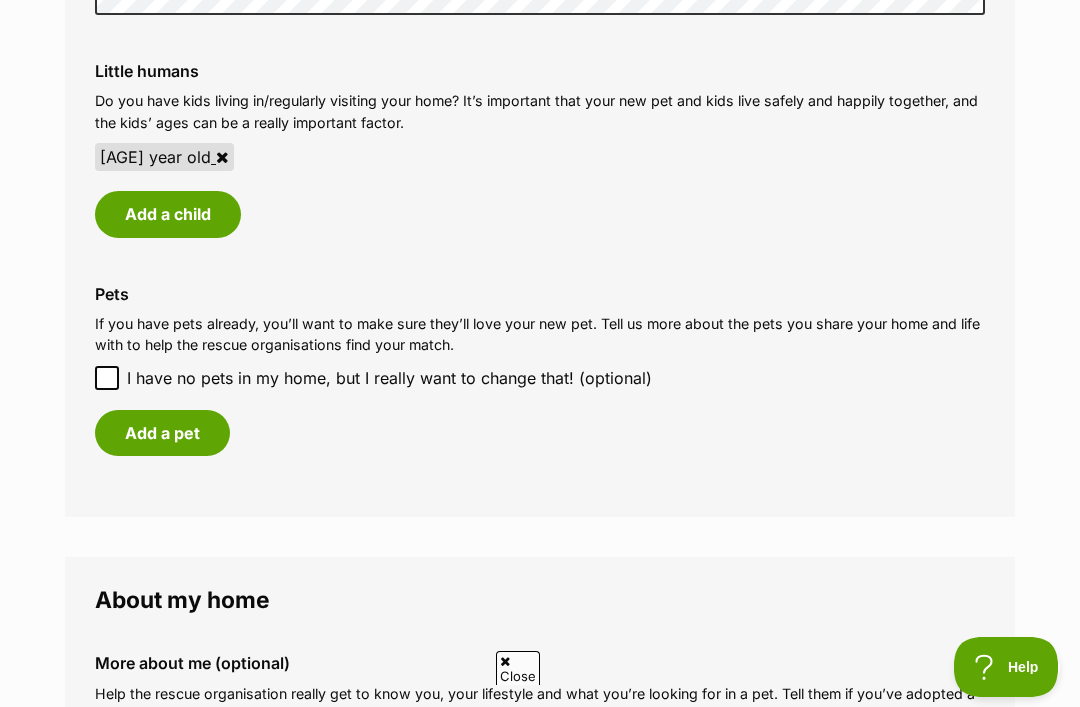 scroll, scrollTop: 0, scrollLeft: 0, axis: both 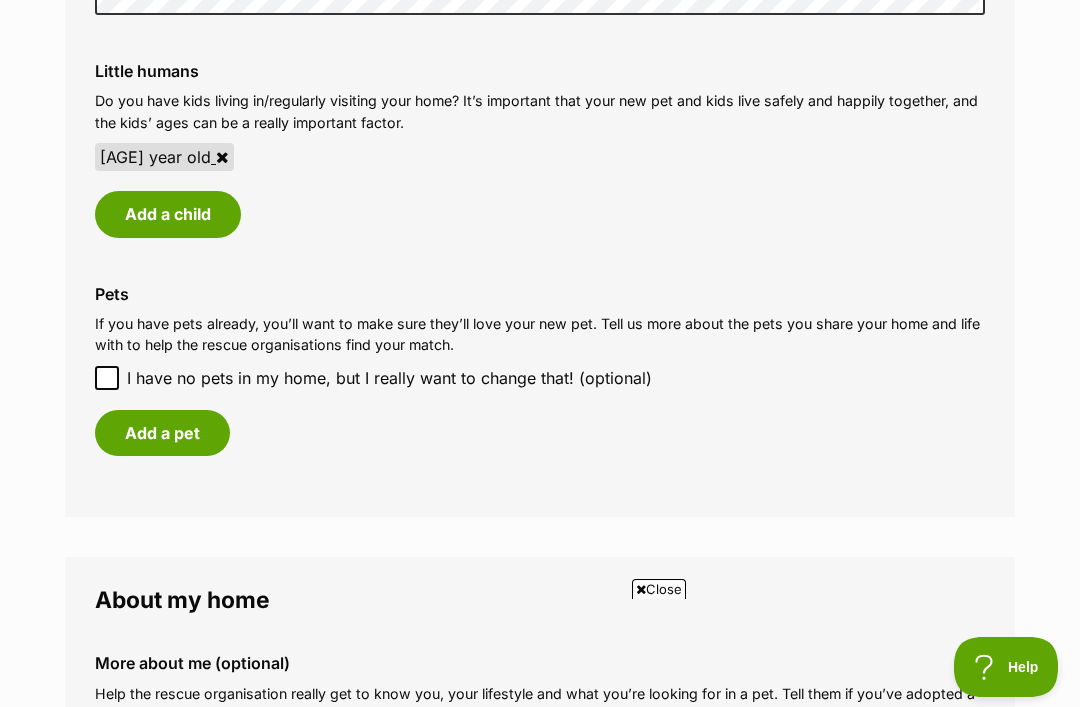 click on "Add a child" at bounding box center [168, 214] 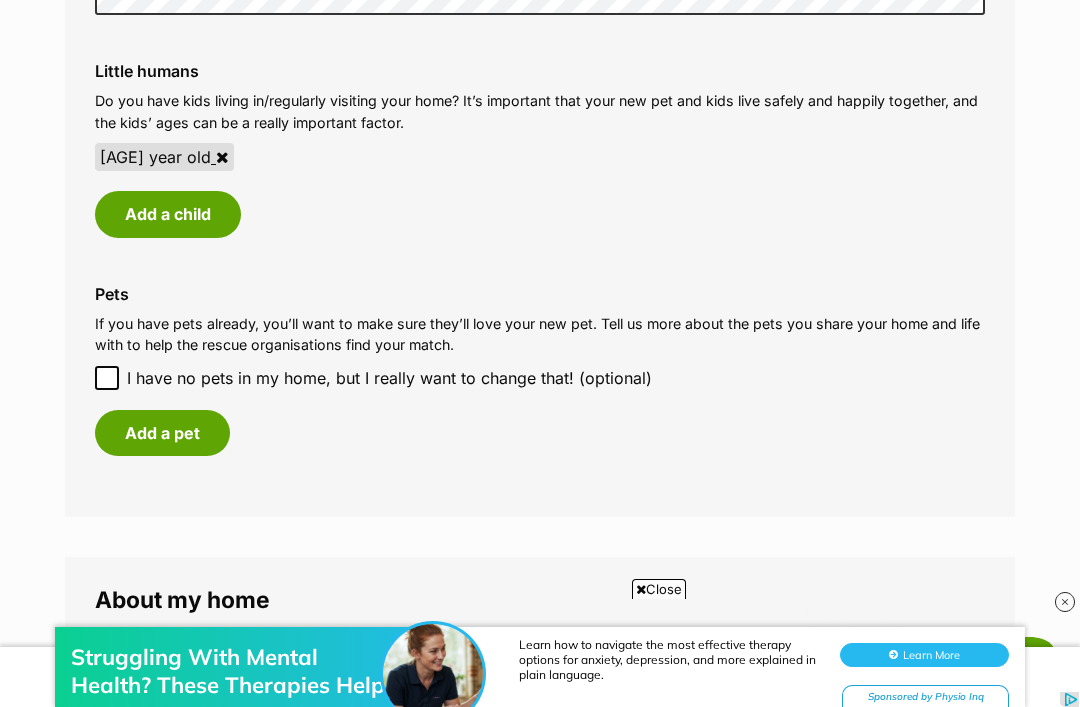 scroll, scrollTop: 0, scrollLeft: 0, axis: both 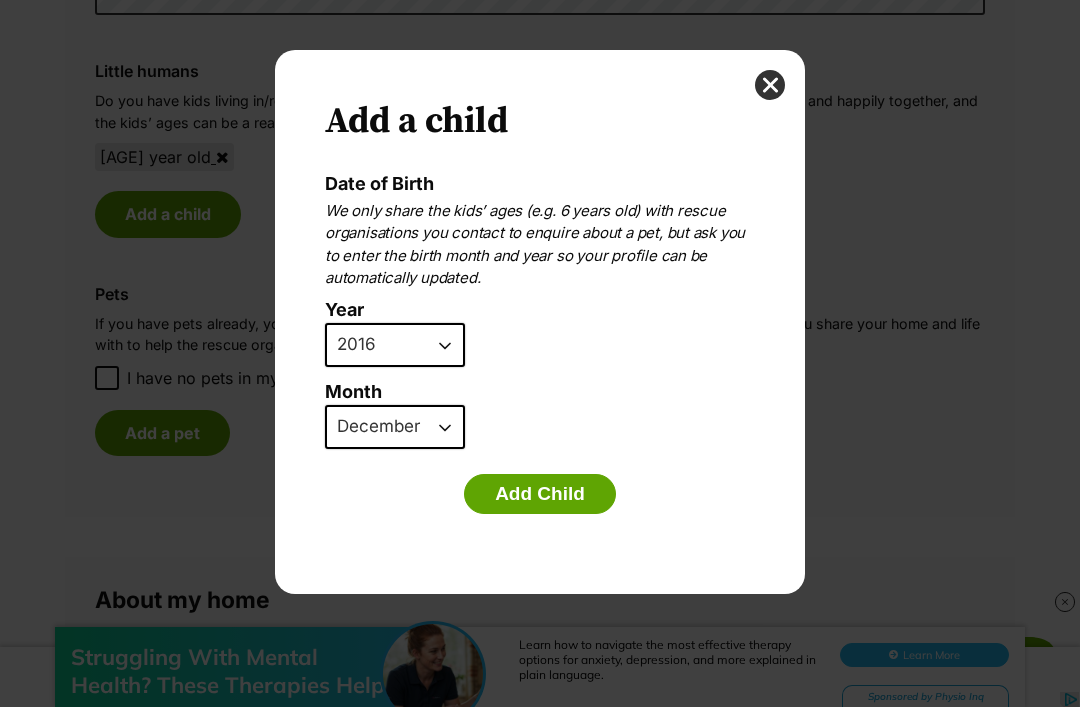click on "2025
2024
2023
2022
2021
2020
2019
2018
2017
2016
2015
2014
2013
2012
2011
2010
2009
2008
2007" at bounding box center [395, 345] 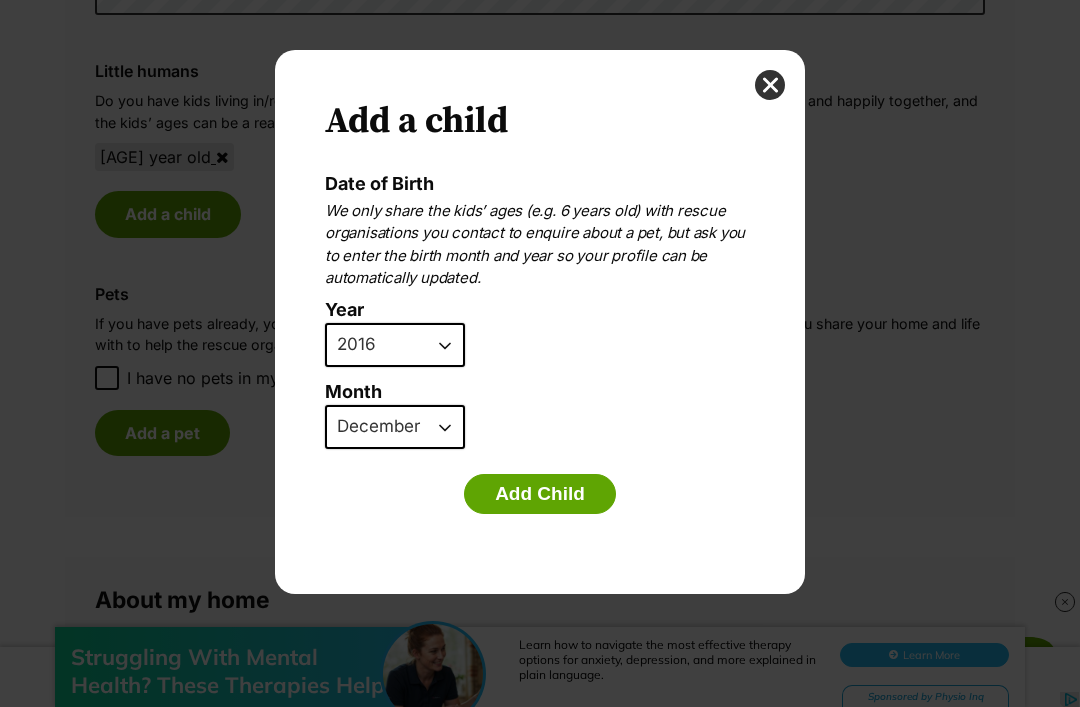 select on "2020" 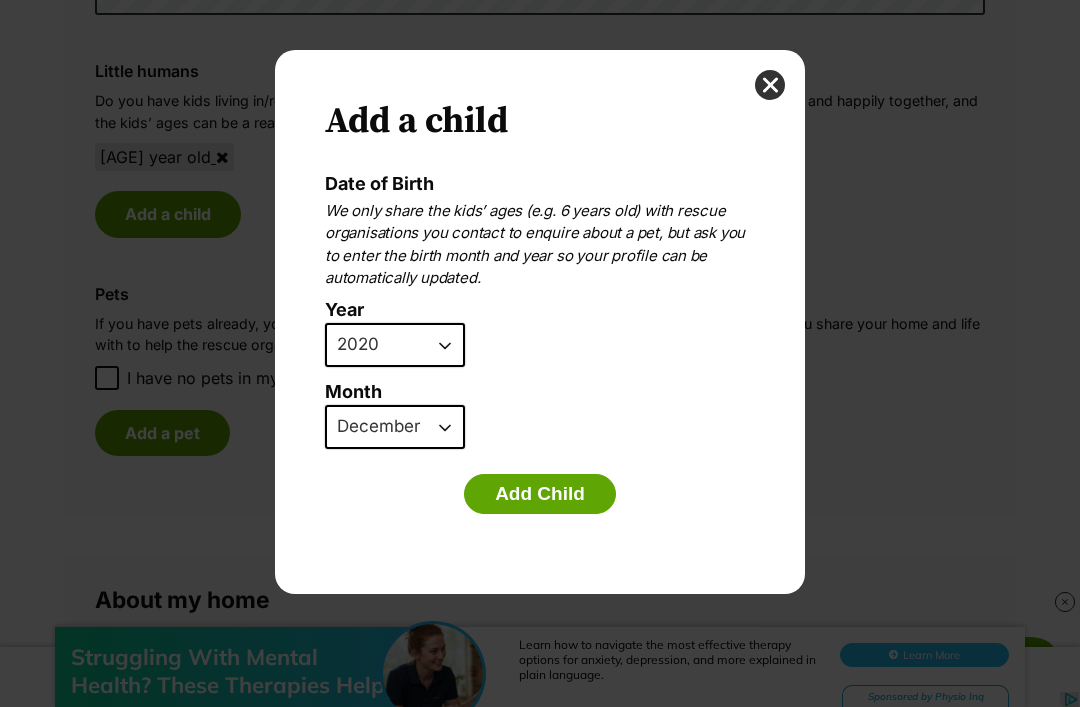 click on "January
February
March
April
May
June
July
August
September
October
November
December" at bounding box center [395, 427] 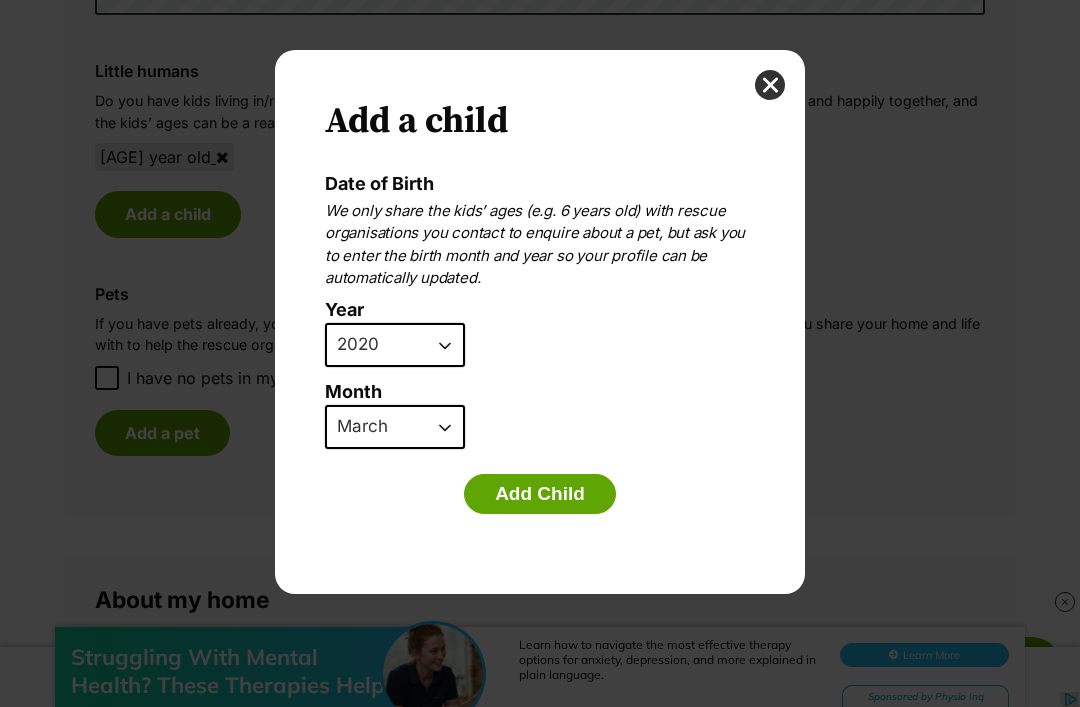 click on "Add Child" at bounding box center (540, 494) 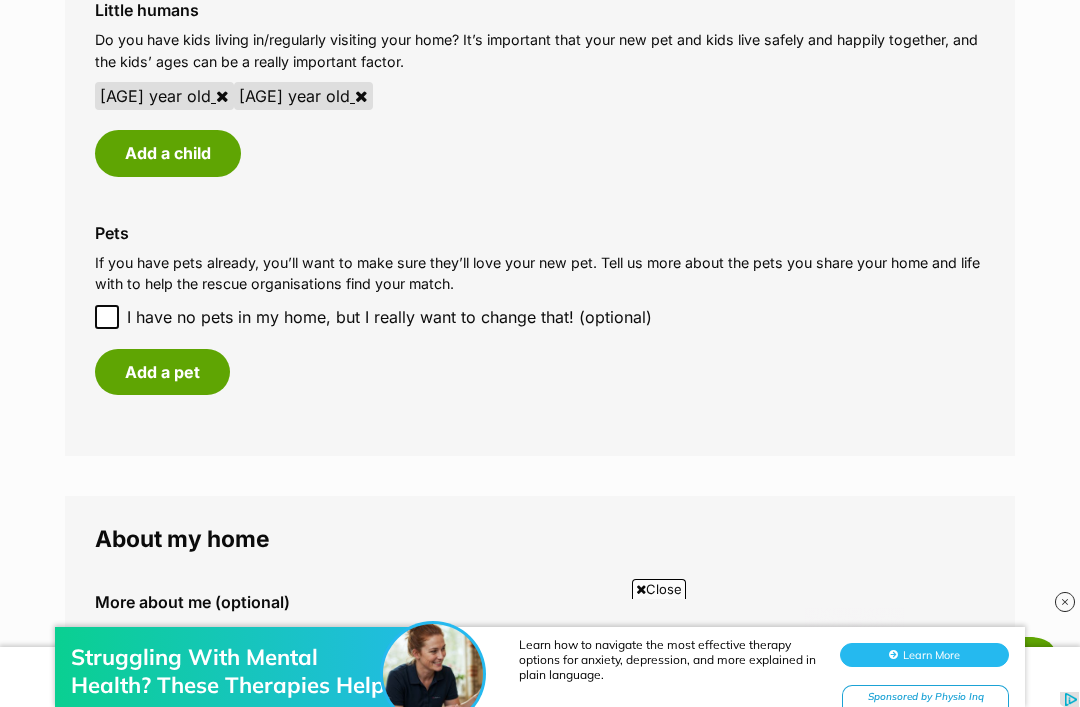 scroll, scrollTop: 1758, scrollLeft: 0, axis: vertical 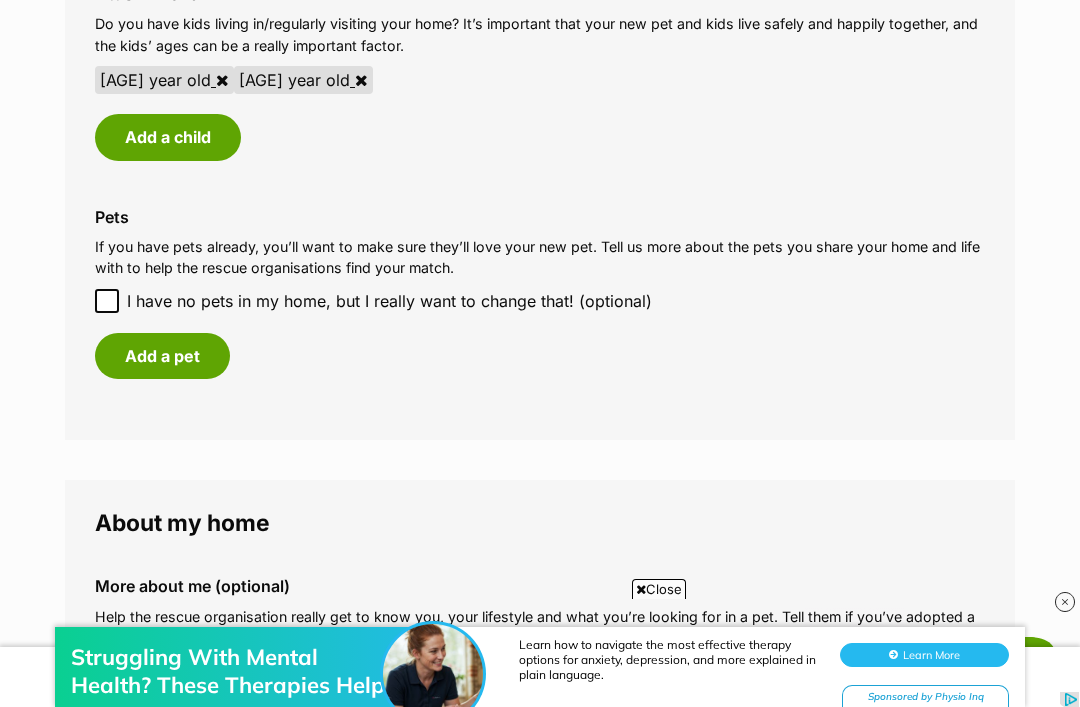 click on "I have no pets in my home, but I really want to change that! (optional)" at bounding box center (107, 301) 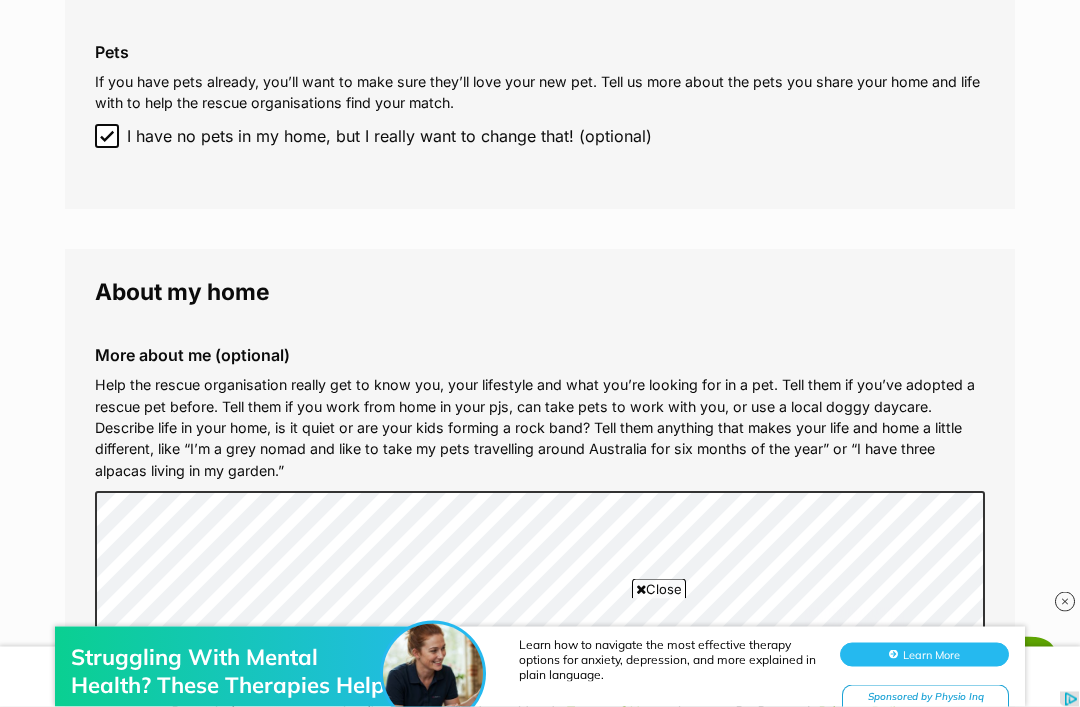 click on "I have no pets in my home, but I really want to change that! (optional)" at bounding box center [107, 137] 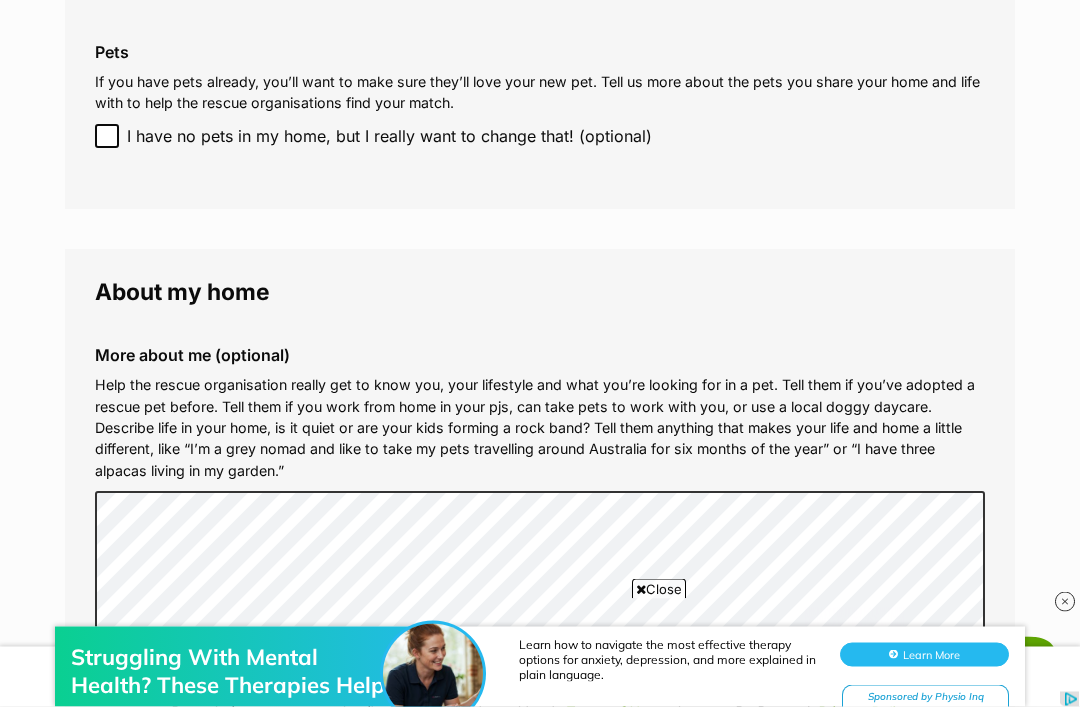 scroll, scrollTop: 1923, scrollLeft: 0, axis: vertical 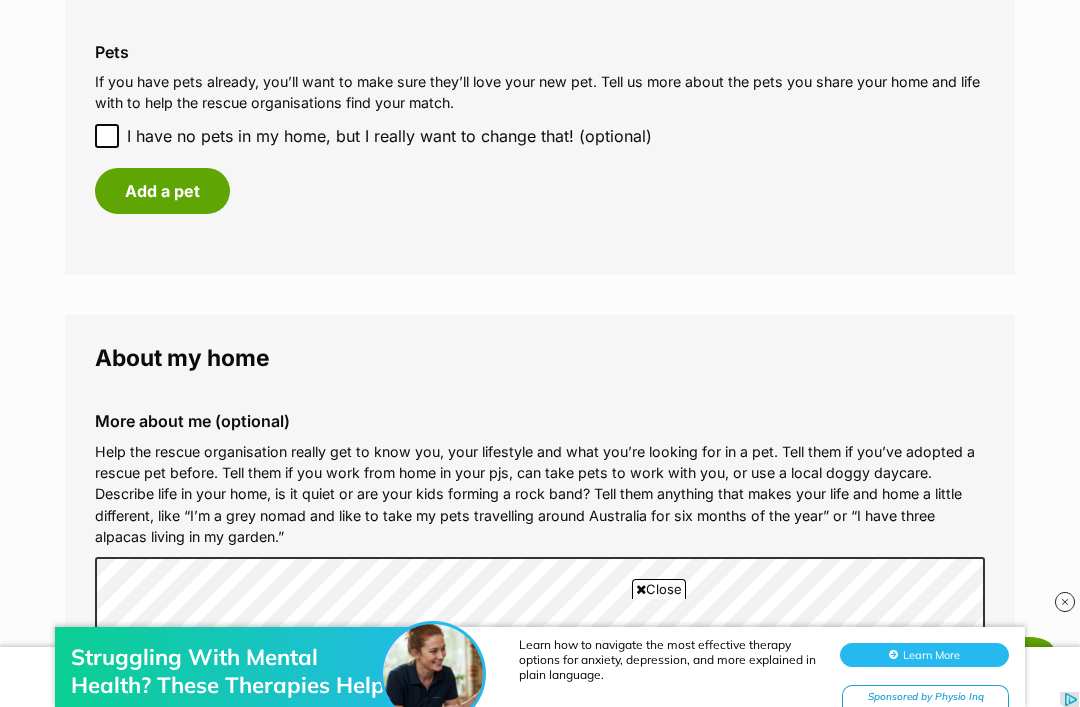 click on "Add a pet" at bounding box center (162, 191) 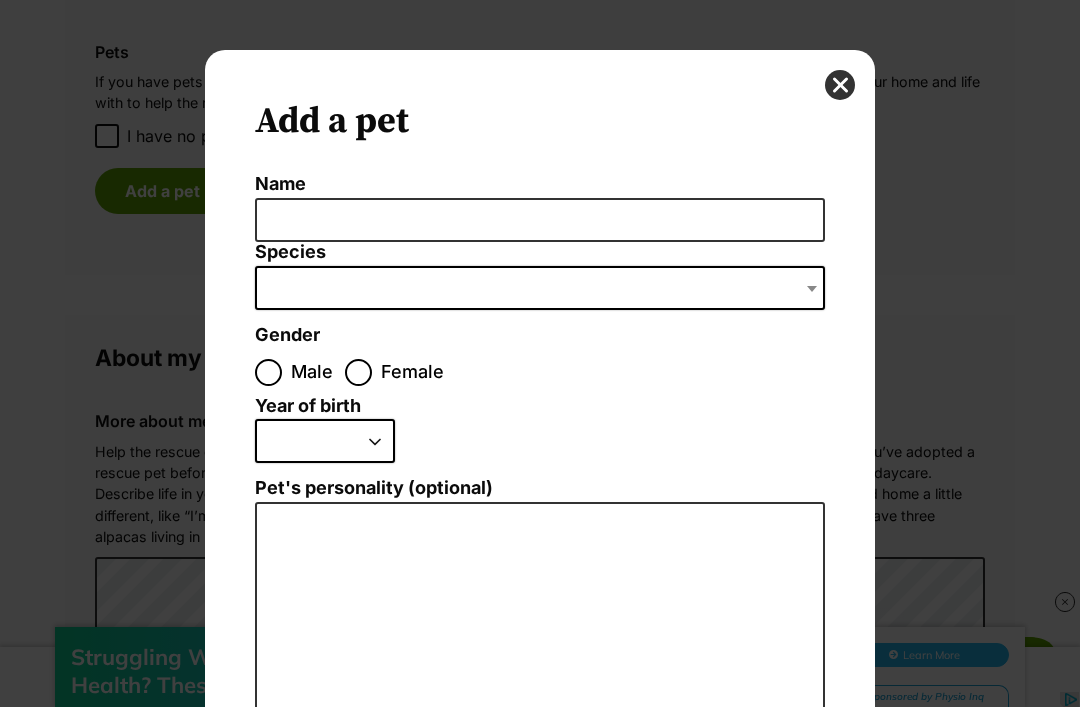 scroll, scrollTop: 0, scrollLeft: 0, axis: both 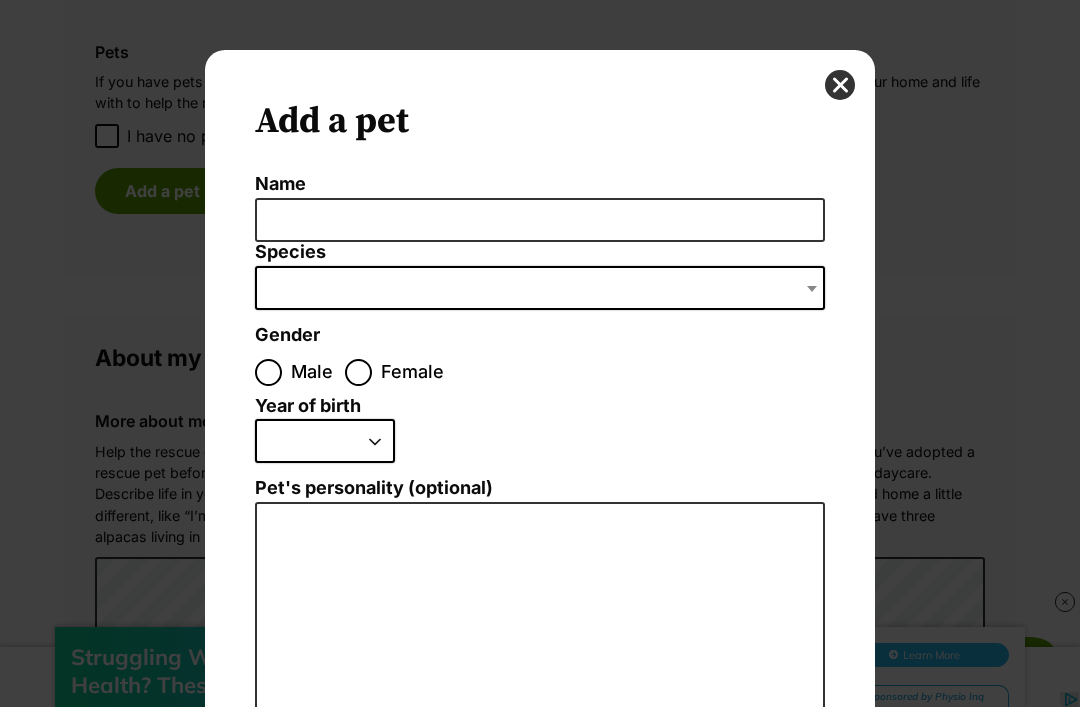 click at bounding box center (812, 289) 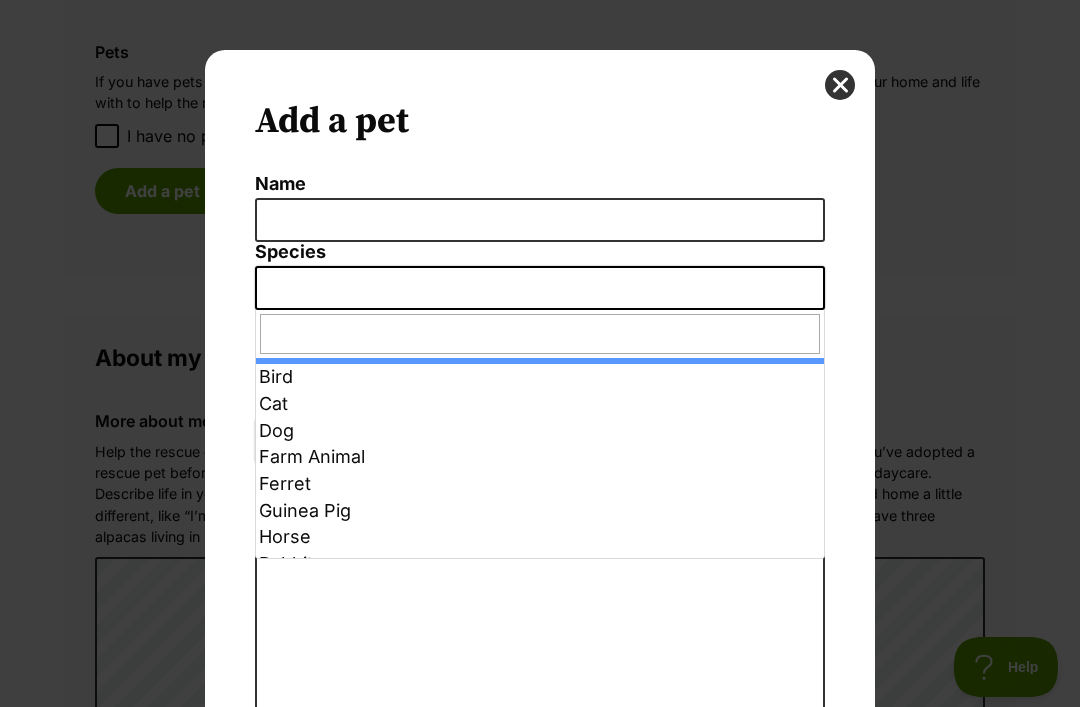 scroll, scrollTop: 0, scrollLeft: 0, axis: both 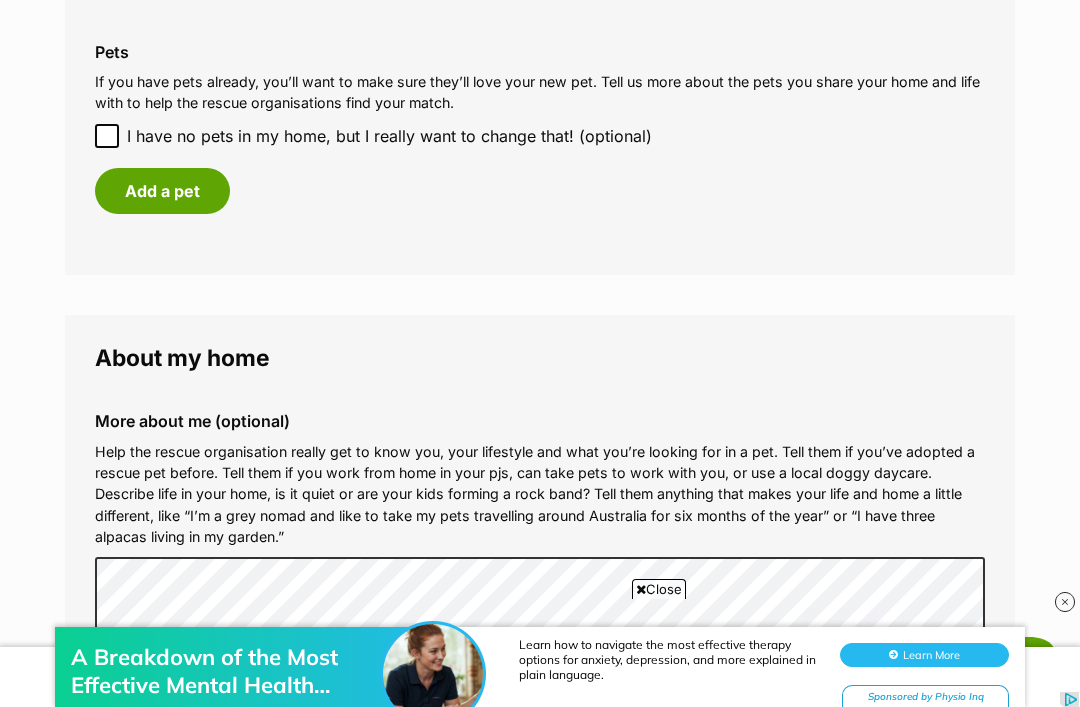 click on "I have no pets in my home, but I really want to change that! (optional)" at bounding box center [107, 136] 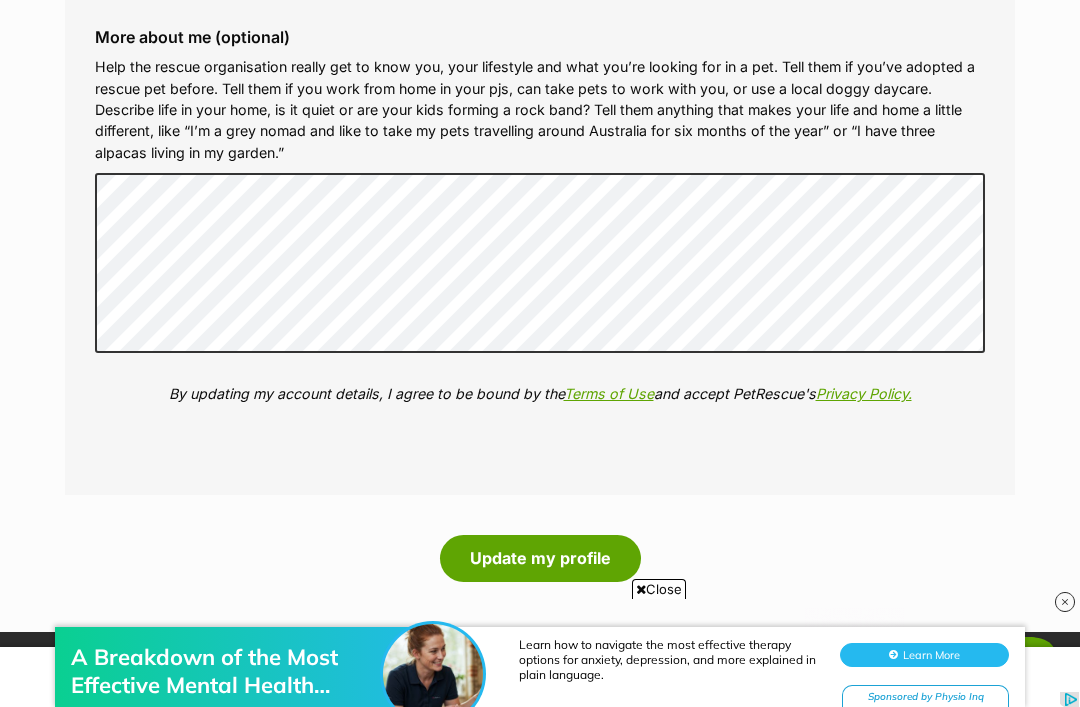 scroll, scrollTop: 2218, scrollLeft: 0, axis: vertical 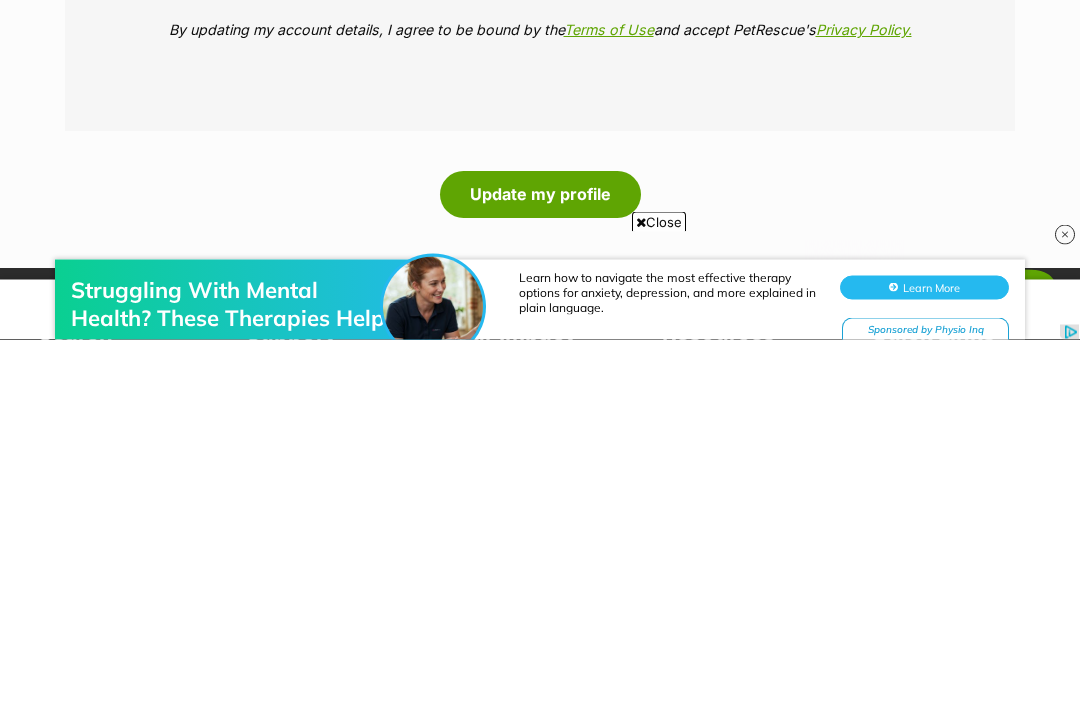 click on "Update my profile" at bounding box center (540, 562) 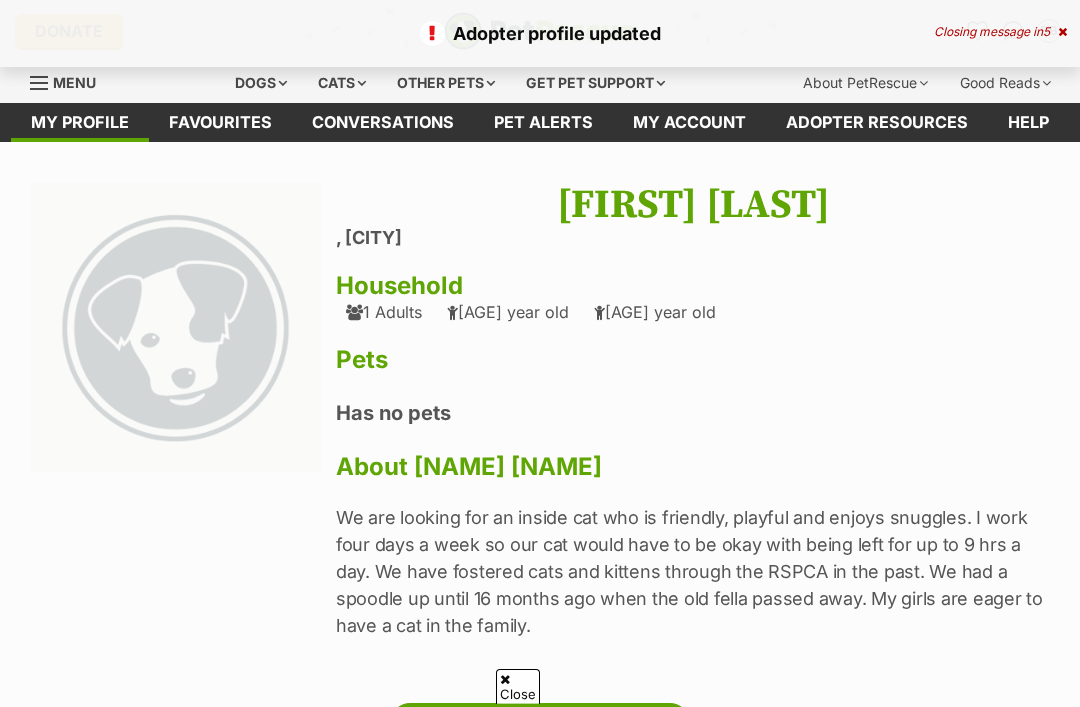 scroll, scrollTop: 149, scrollLeft: 0, axis: vertical 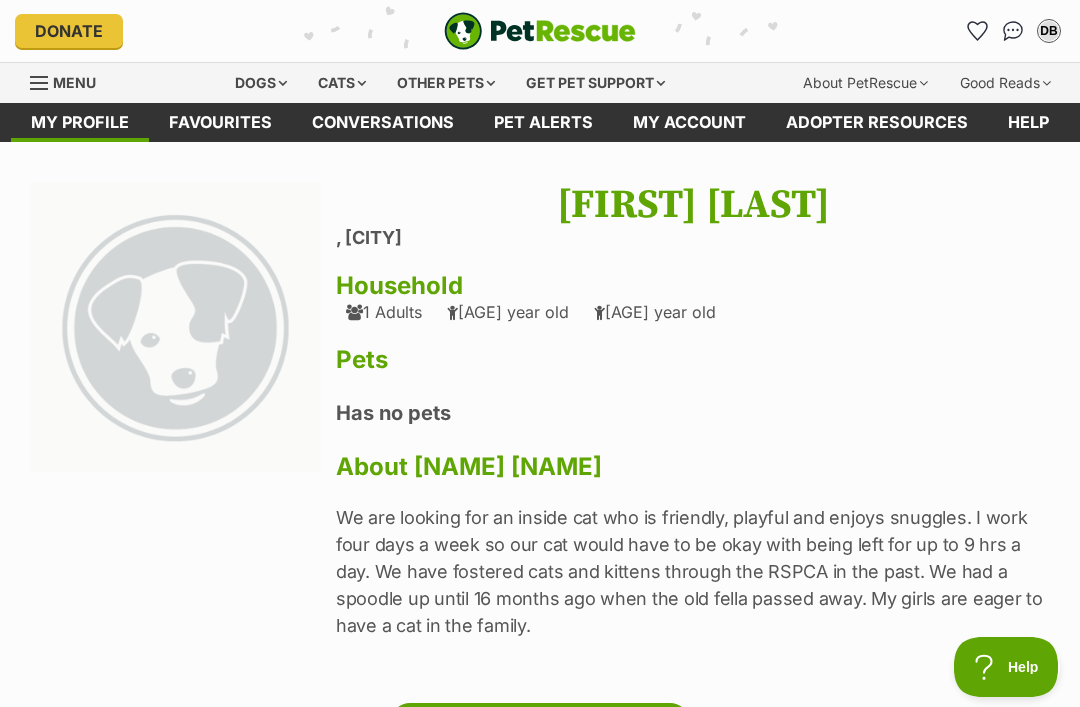 click on "Pet alerts" at bounding box center [543, 122] 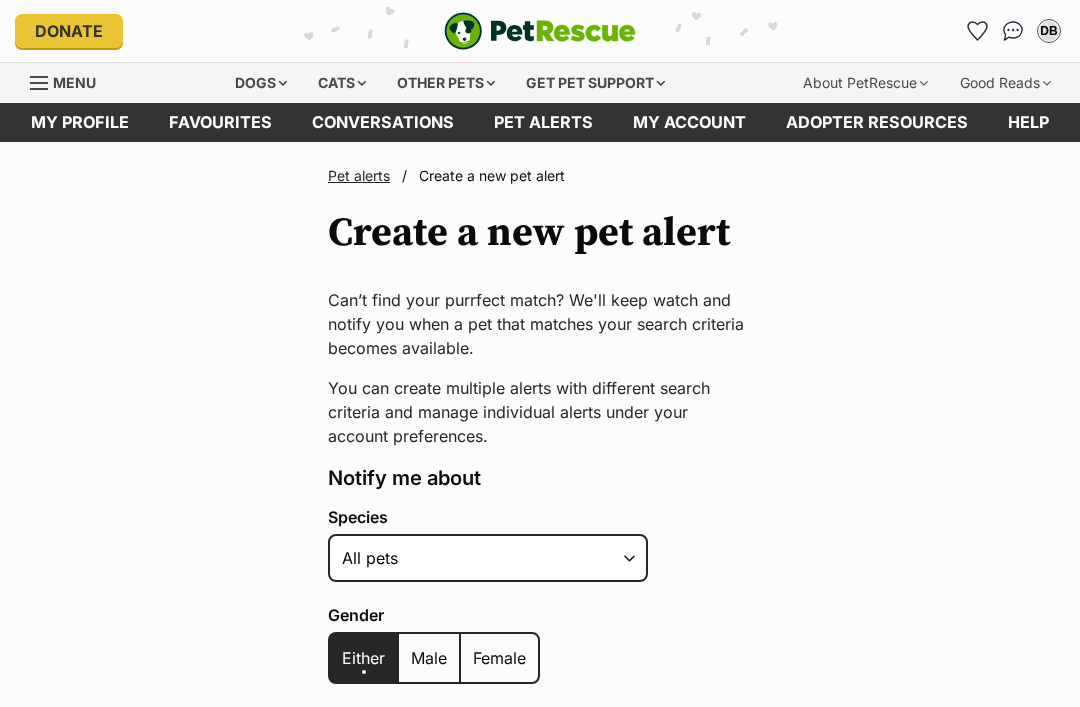 scroll, scrollTop: 0, scrollLeft: 0, axis: both 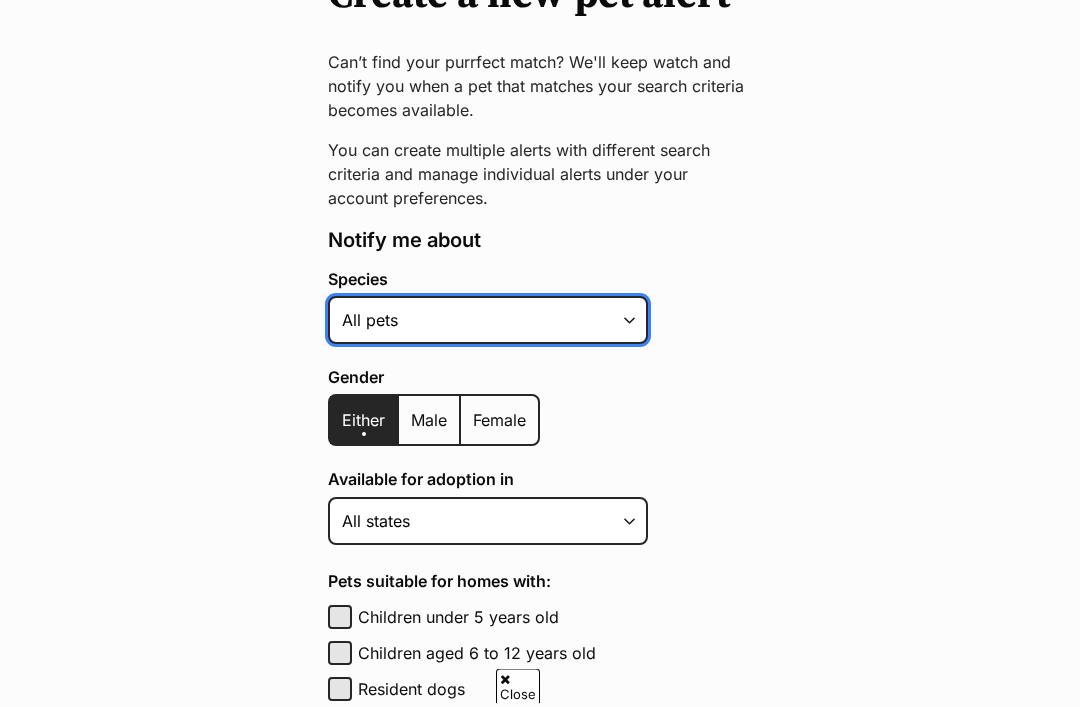 click on "Alpaca
Bird
Cat
Chicken
Cow
Dog
Donkey
Duck
Ferret
Fish
Goat
Goose
Guinea Fowl
Guinea Pig
Hamster
Hermit Crab
Horse
Lizard
Mouse
Pig
Python
Rabbit
Rat
Sheep
Turkey
Turtle
All pets" at bounding box center [488, 321] 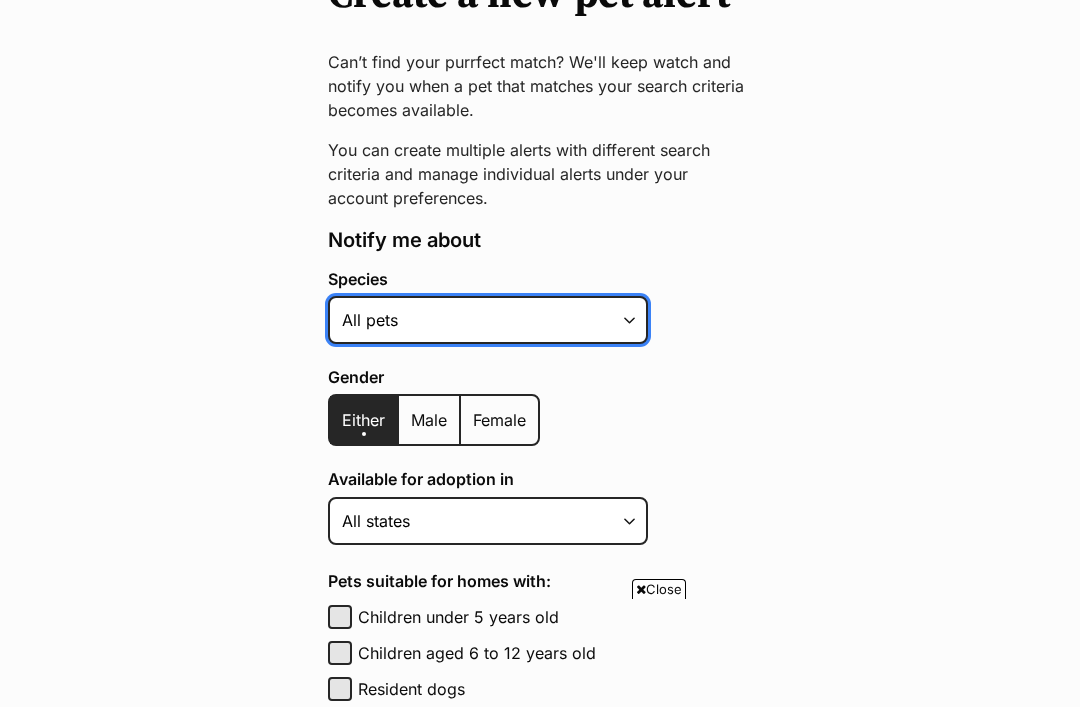 select on "2" 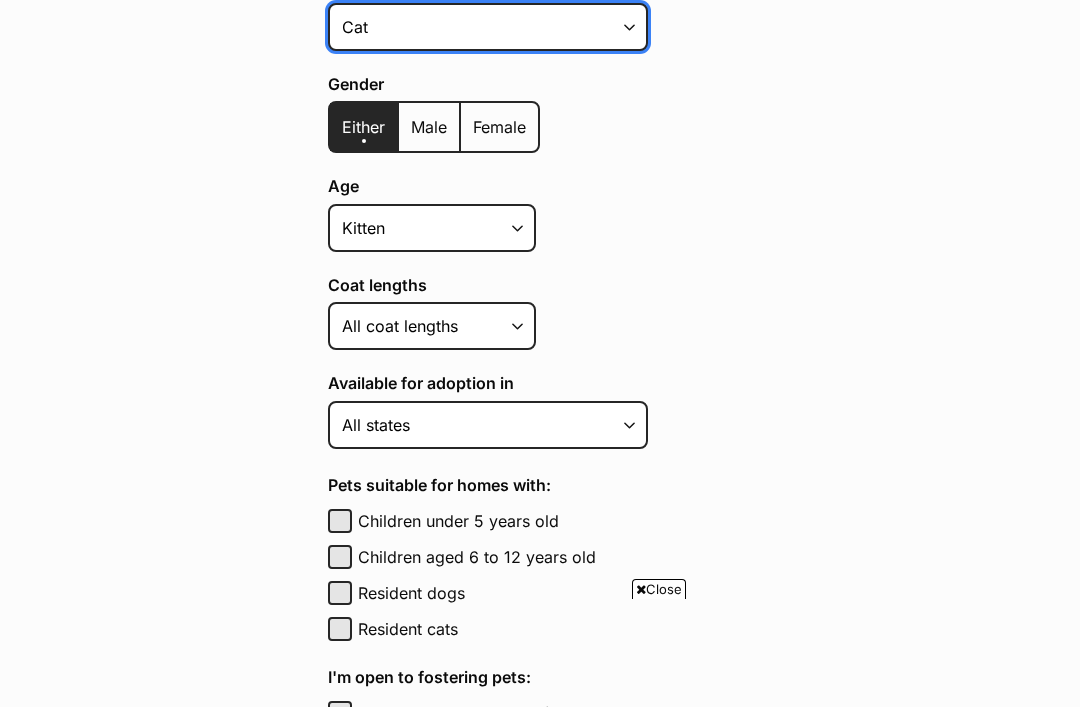 scroll, scrollTop: 531, scrollLeft: 0, axis: vertical 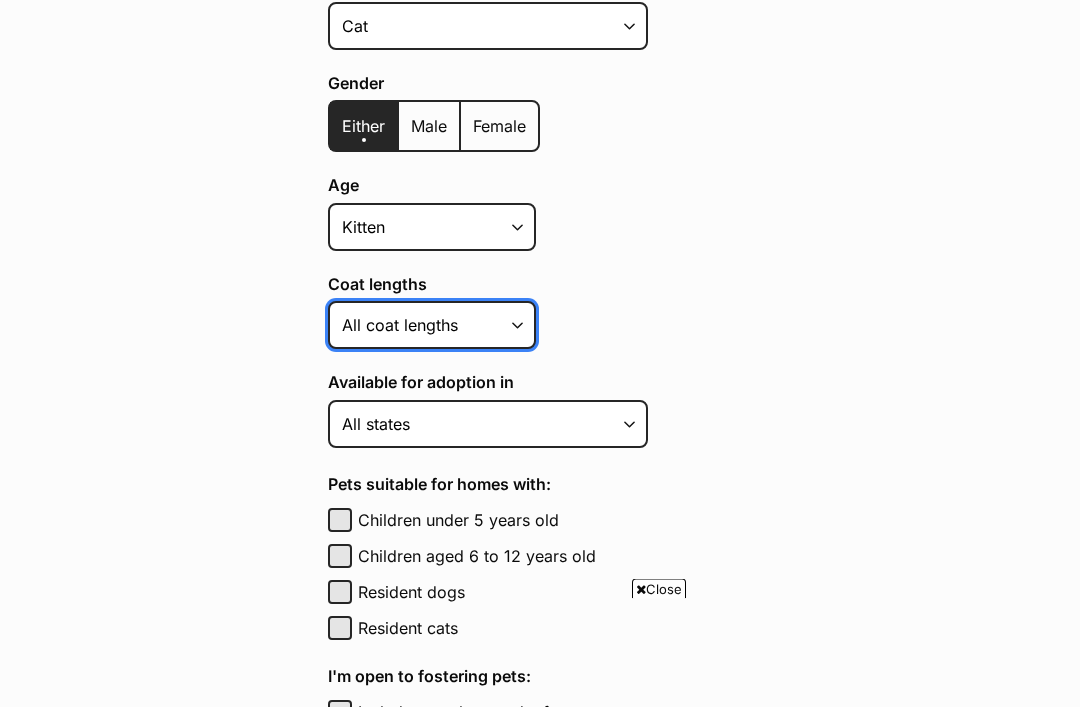 click on "Short
Medium Coat
Long
All coat lengths" at bounding box center [432, 326] 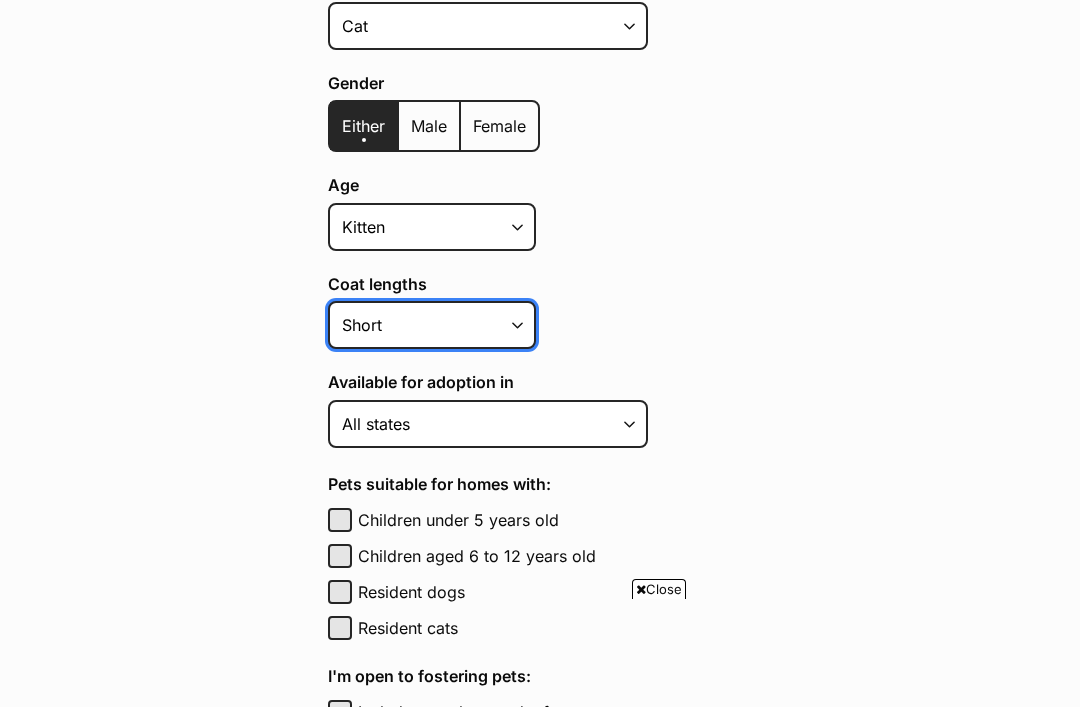 click on "Short
Medium Coat
Long
All coat lengths" at bounding box center [432, 325] 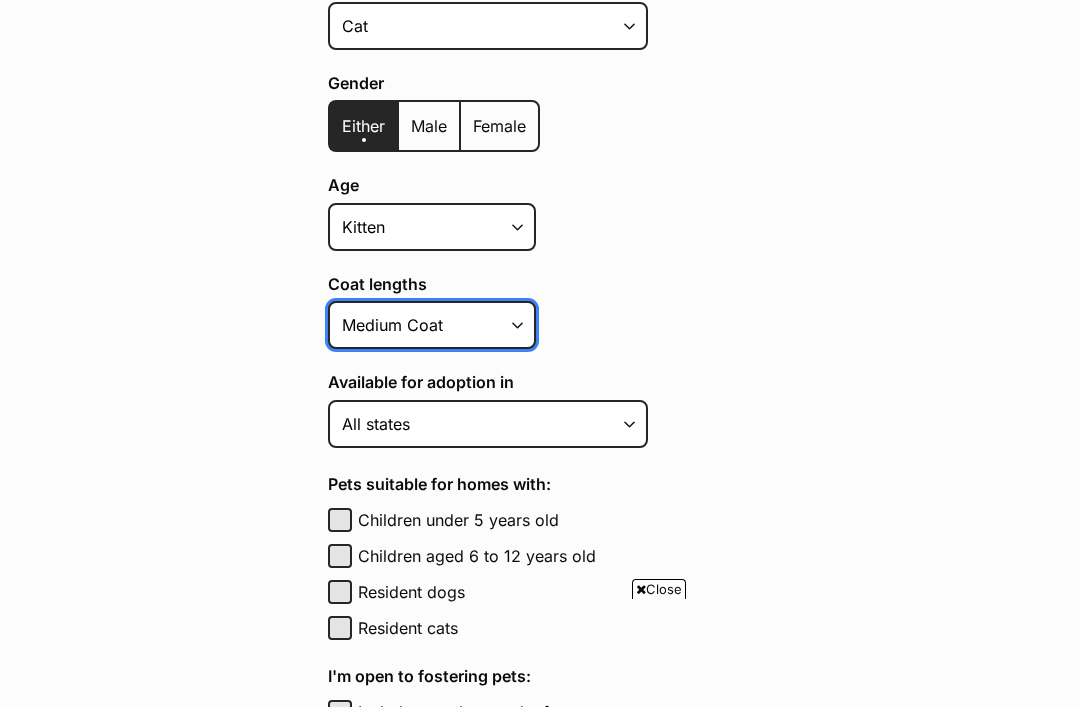 click on "Short
Medium Coat
Long
All coat lengths" at bounding box center [432, 325] 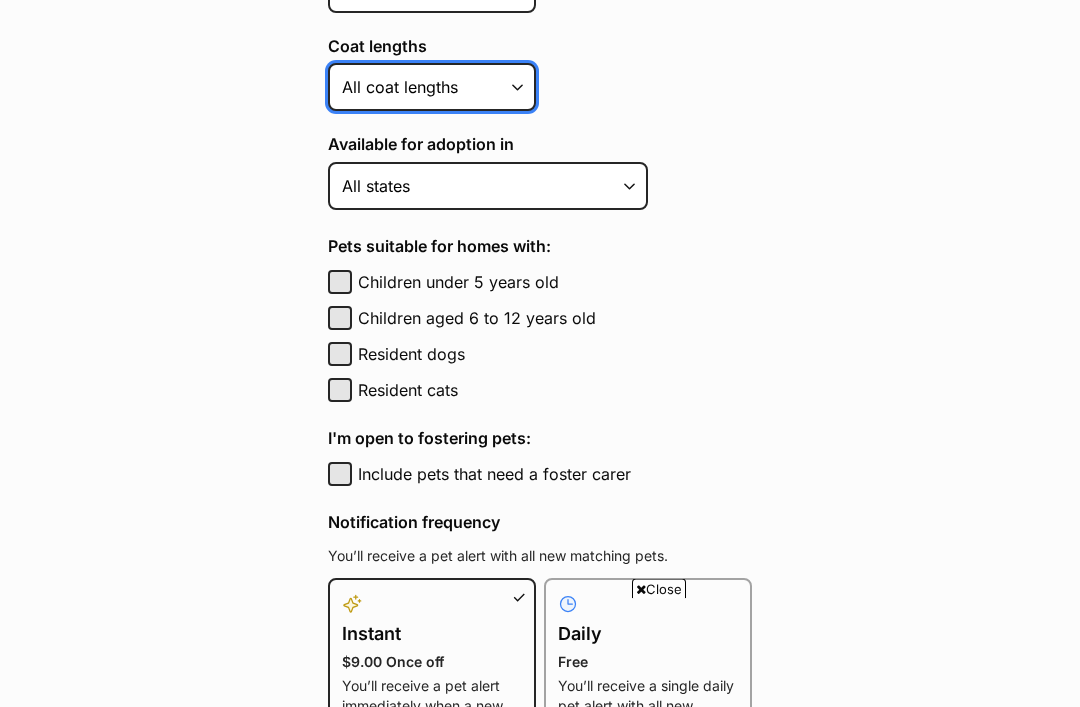scroll, scrollTop: 770, scrollLeft: 0, axis: vertical 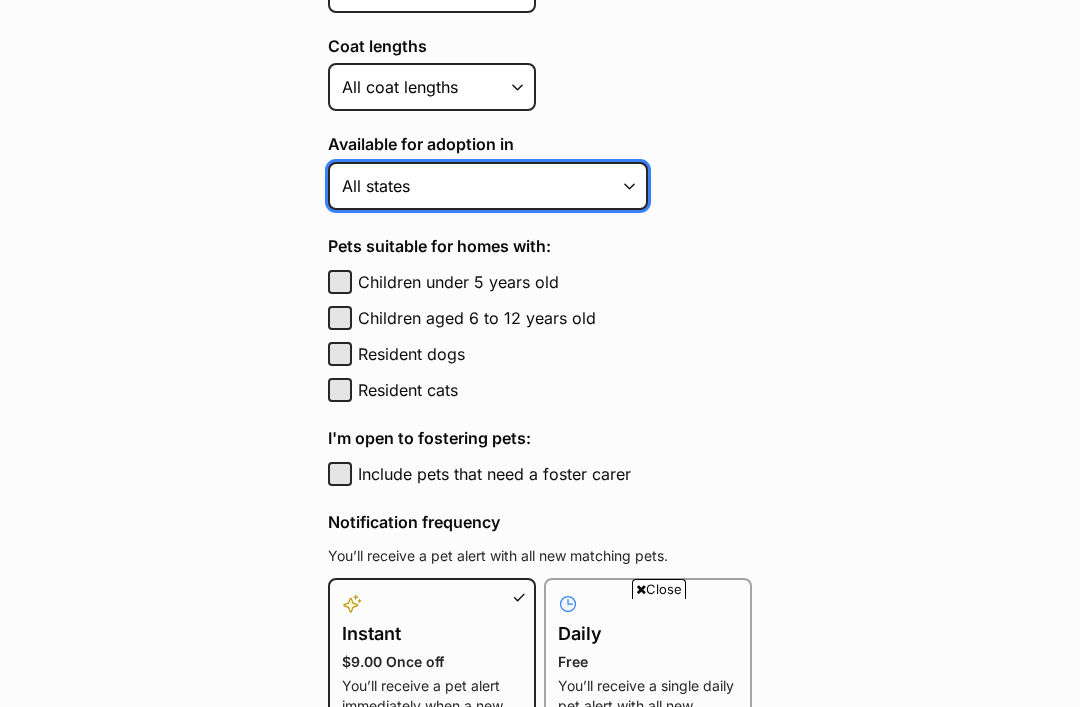 click on "[STATE]
[STATE]
[STATE]
[STATE]
[STATE]
[STATE]
[STATE]
[STATE]
All states" at bounding box center (488, 186) 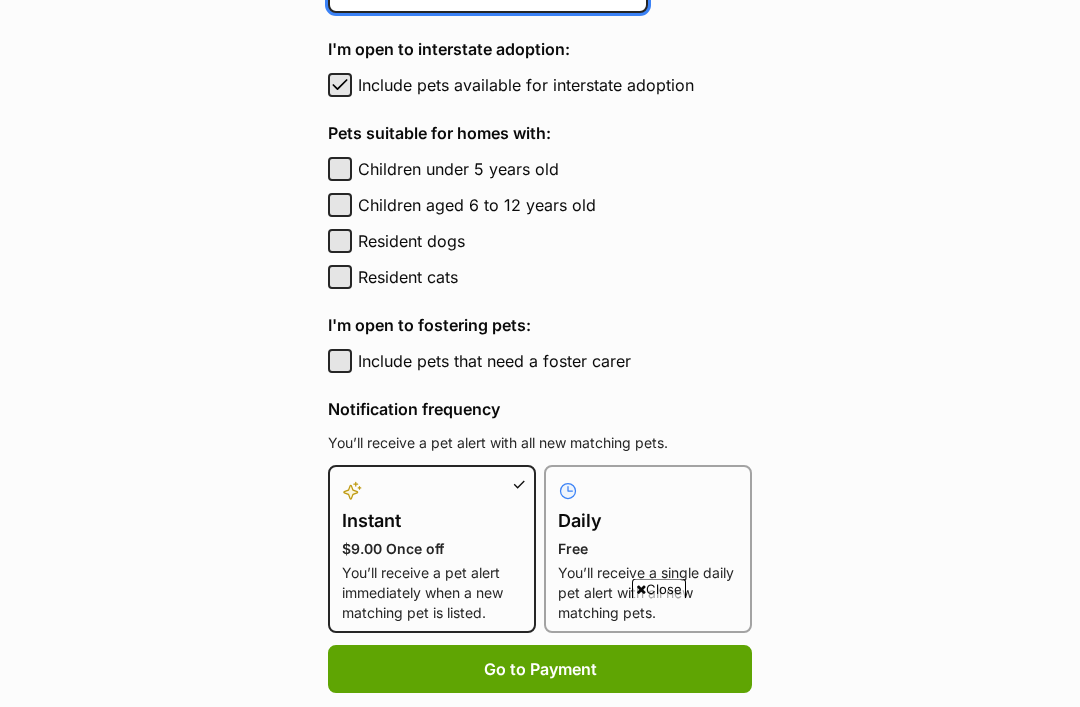 scroll, scrollTop: 967, scrollLeft: 0, axis: vertical 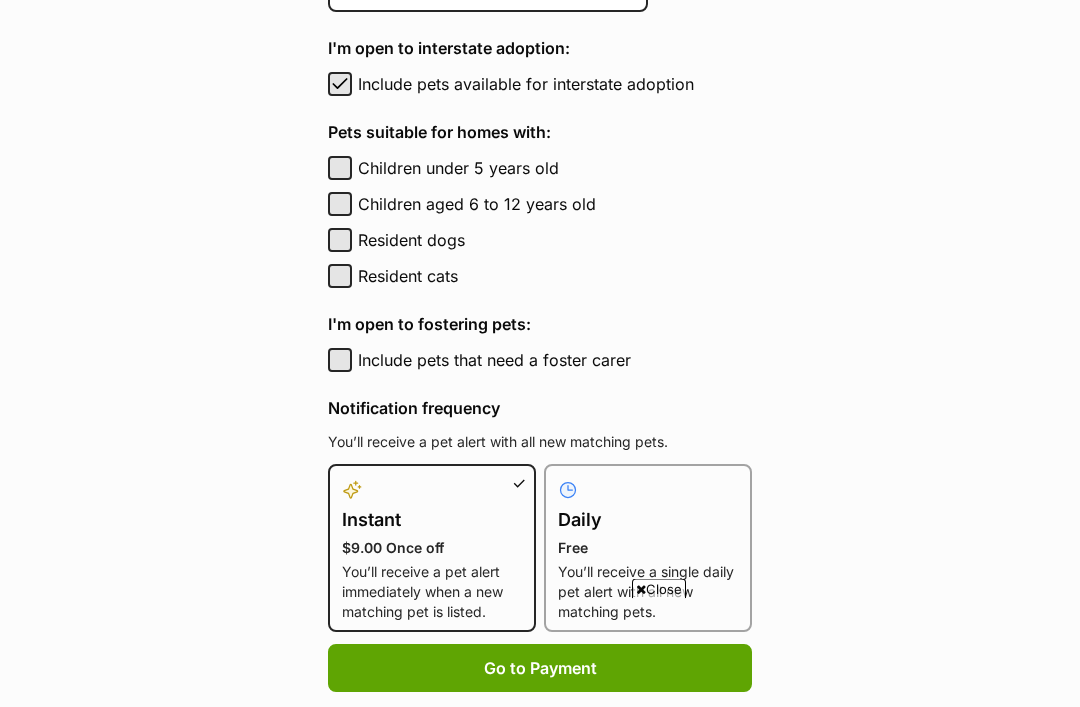 click at bounding box center [340, 85] 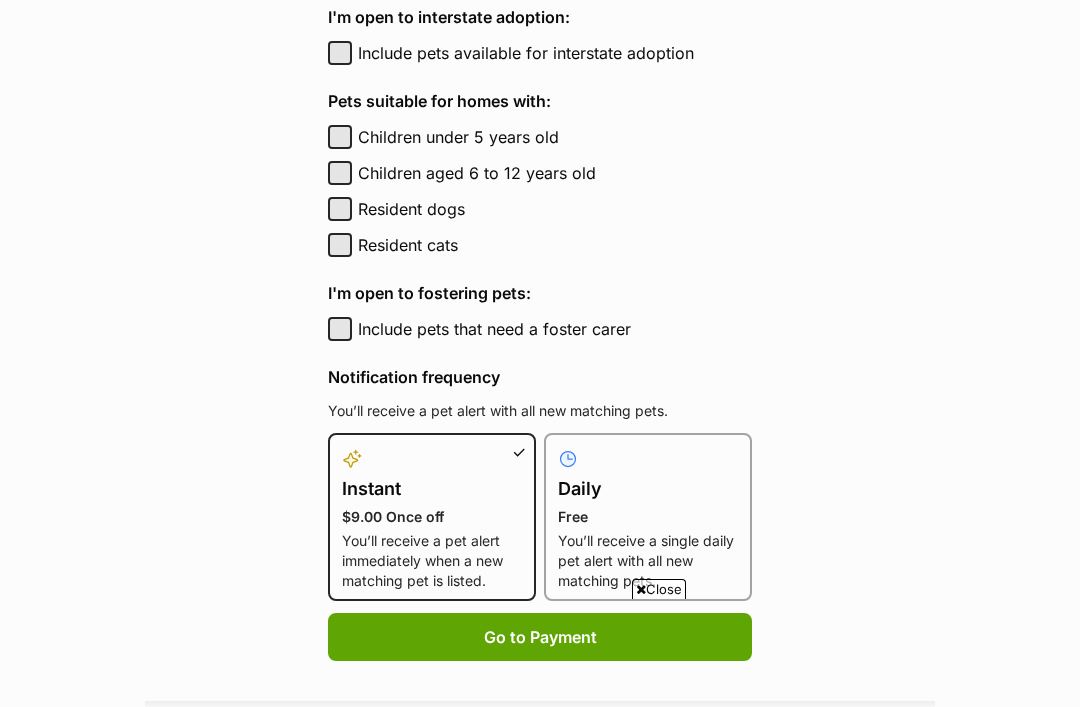 scroll, scrollTop: 994, scrollLeft: 0, axis: vertical 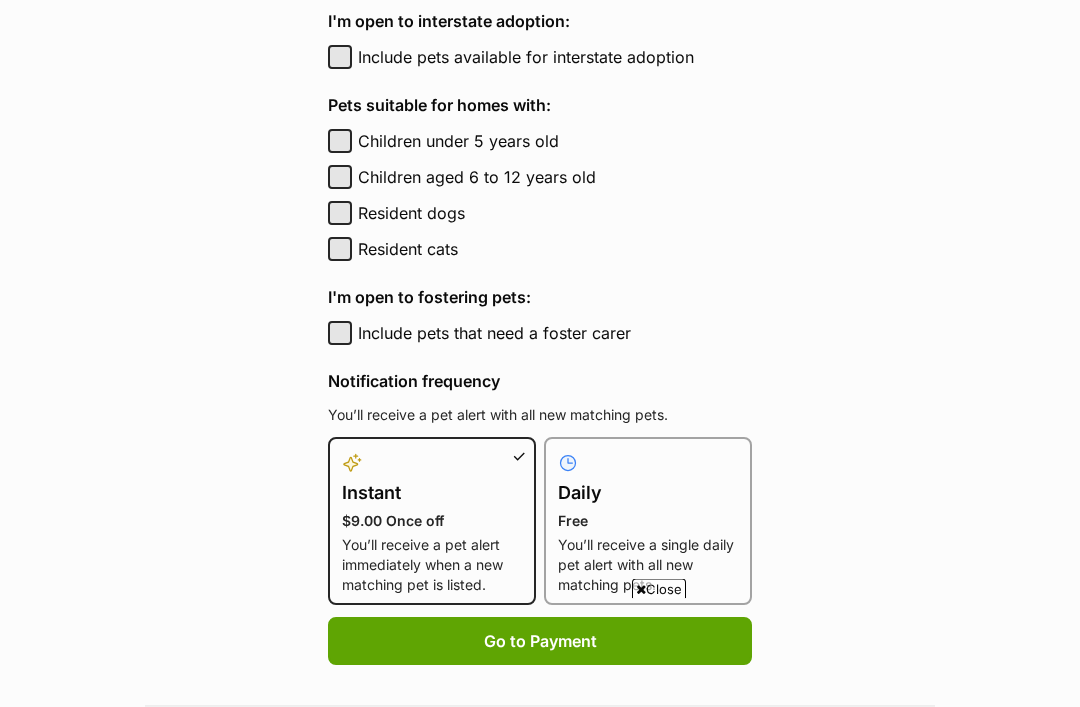 click on "Include pets available for interstate adoption" at bounding box center (340, 58) 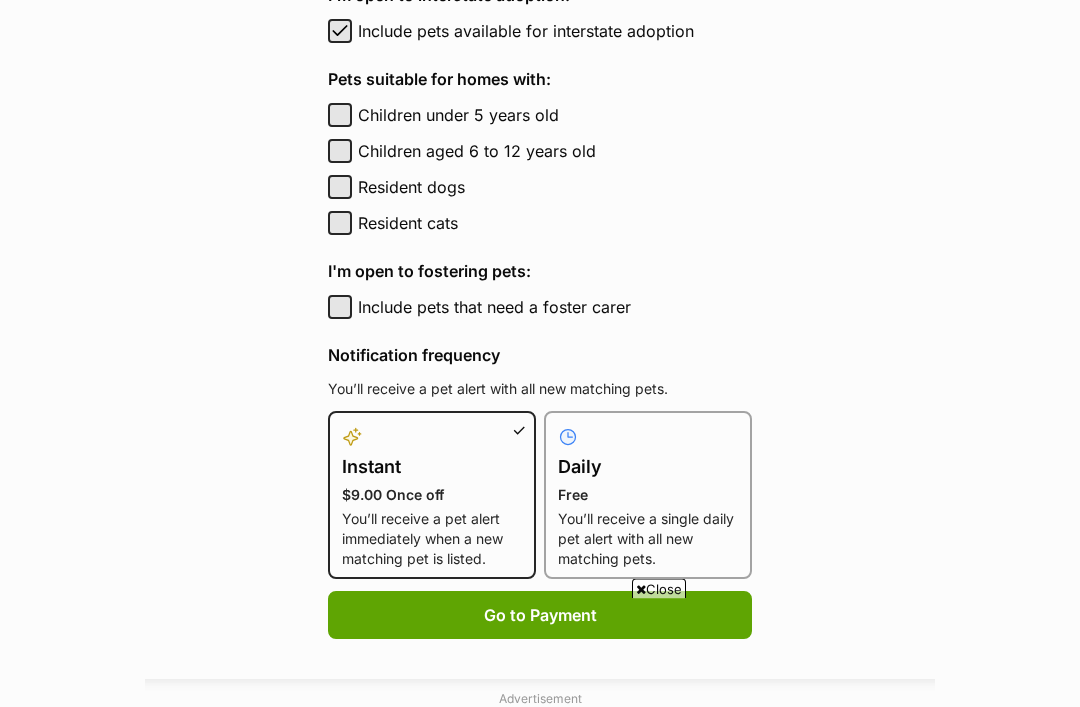scroll, scrollTop: 1021, scrollLeft: 0, axis: vertical 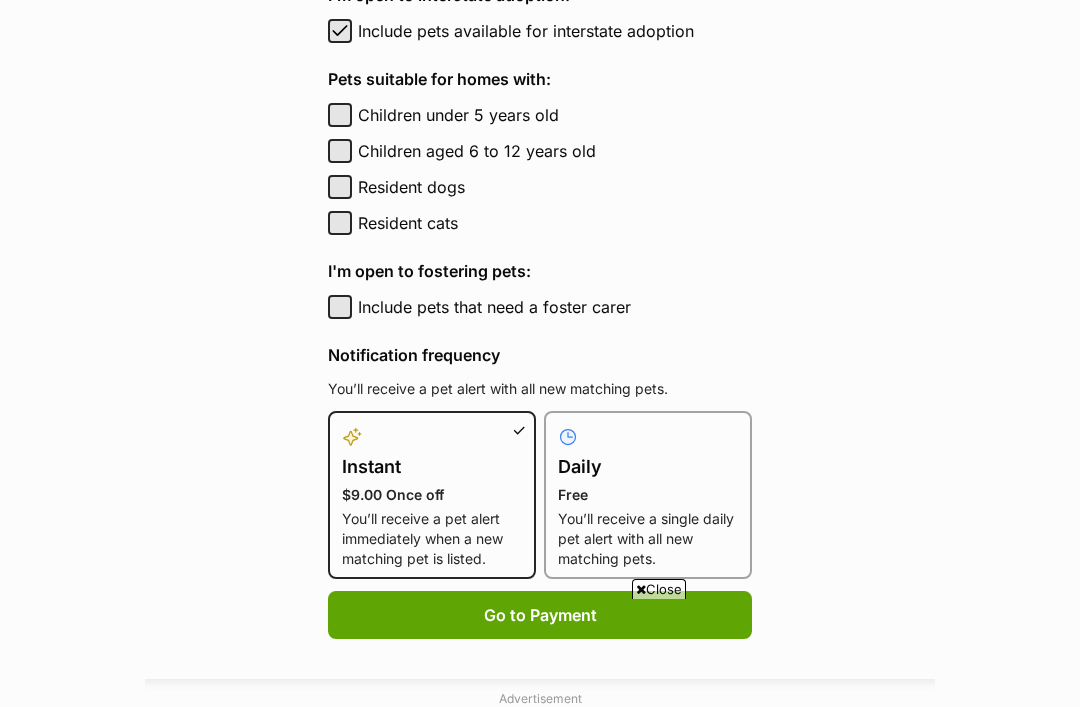 click on "Children aged 6 to 12 years old" at bounding box center (340, 151) 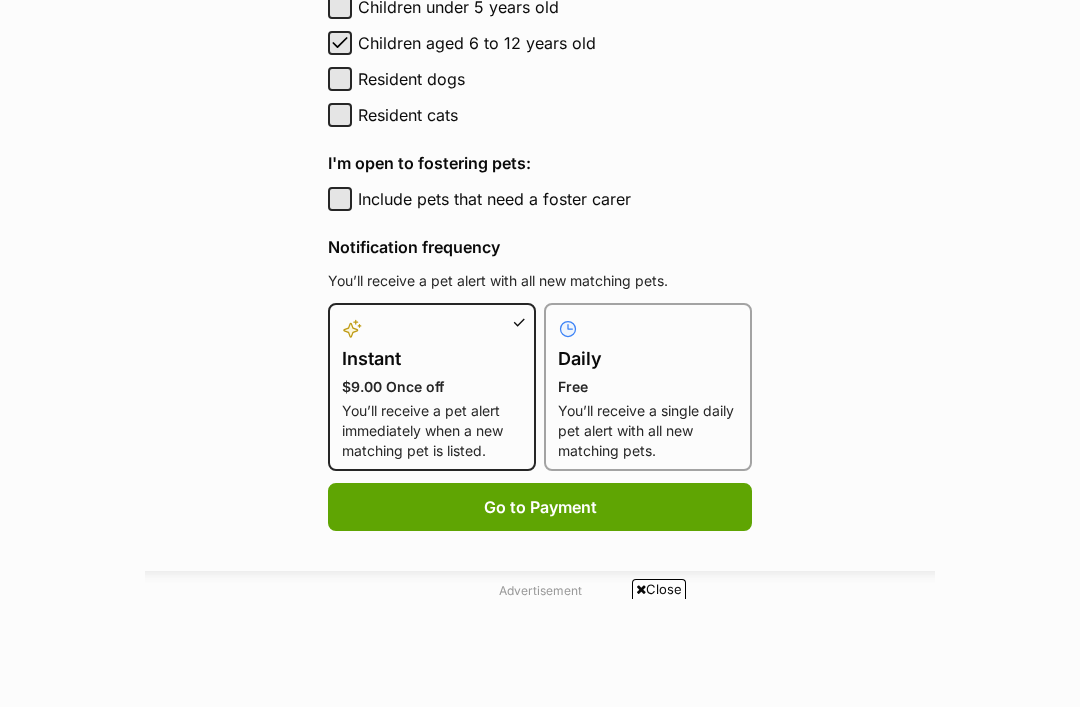 scroll, scrollTop: 1171, scrollLeft: 0, axis: vertical 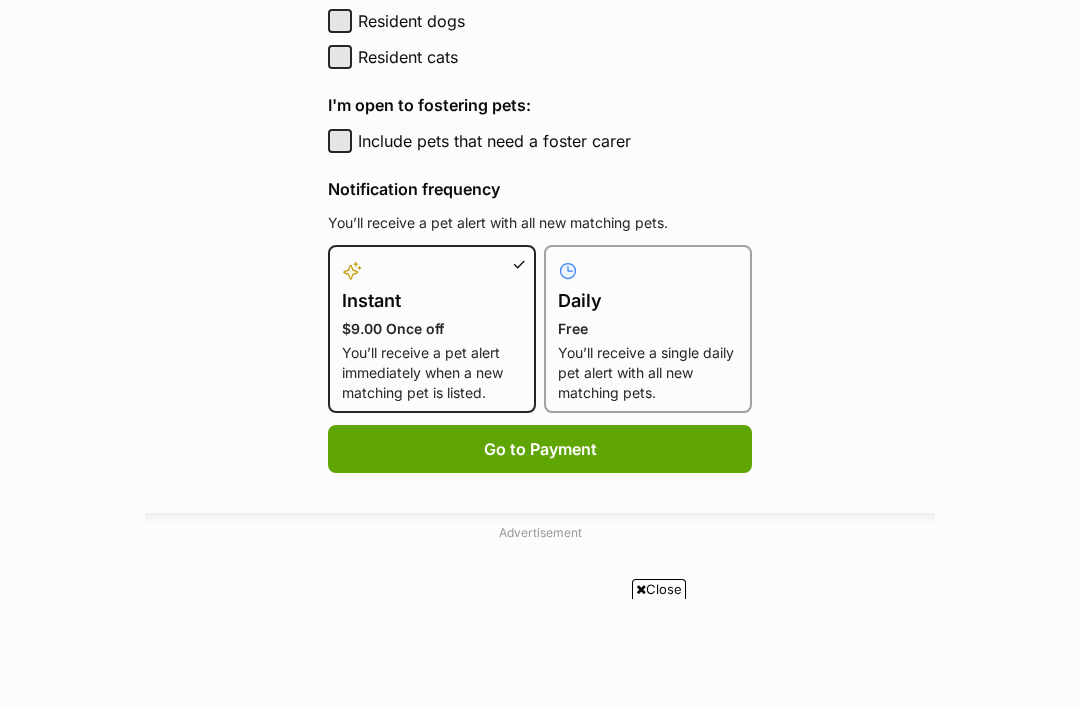 click on "Include pets that need a foster carer" at bounding box center [340, 141] 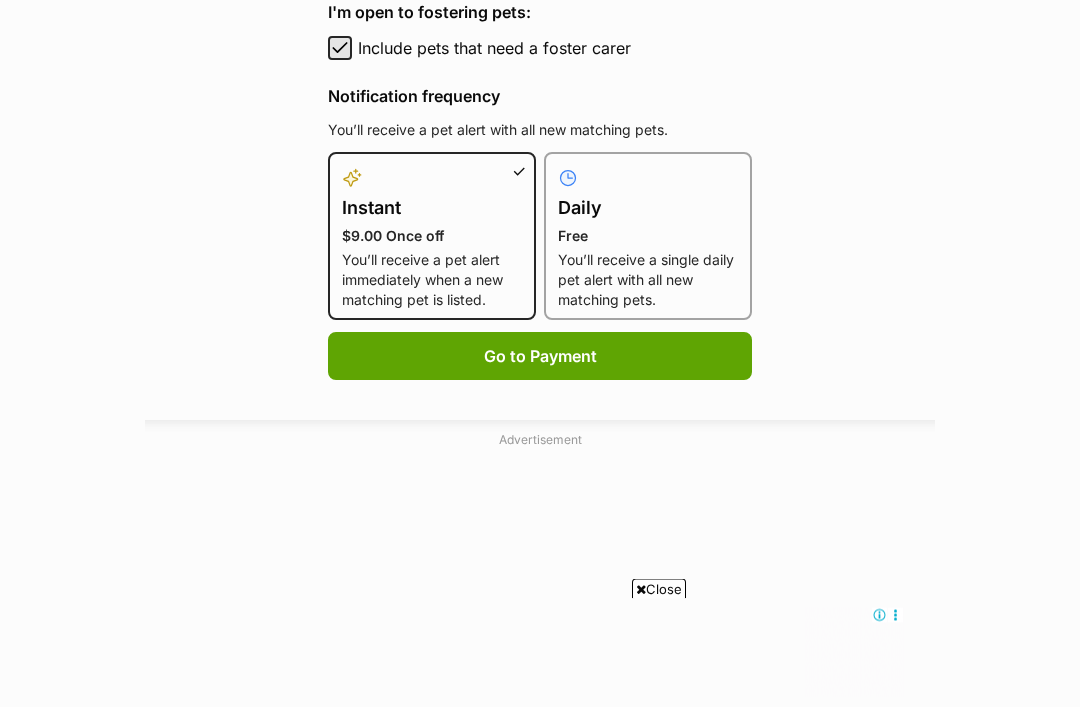 scroll, scrollTop: 1281, scrollLeft: 0, axis: vertical 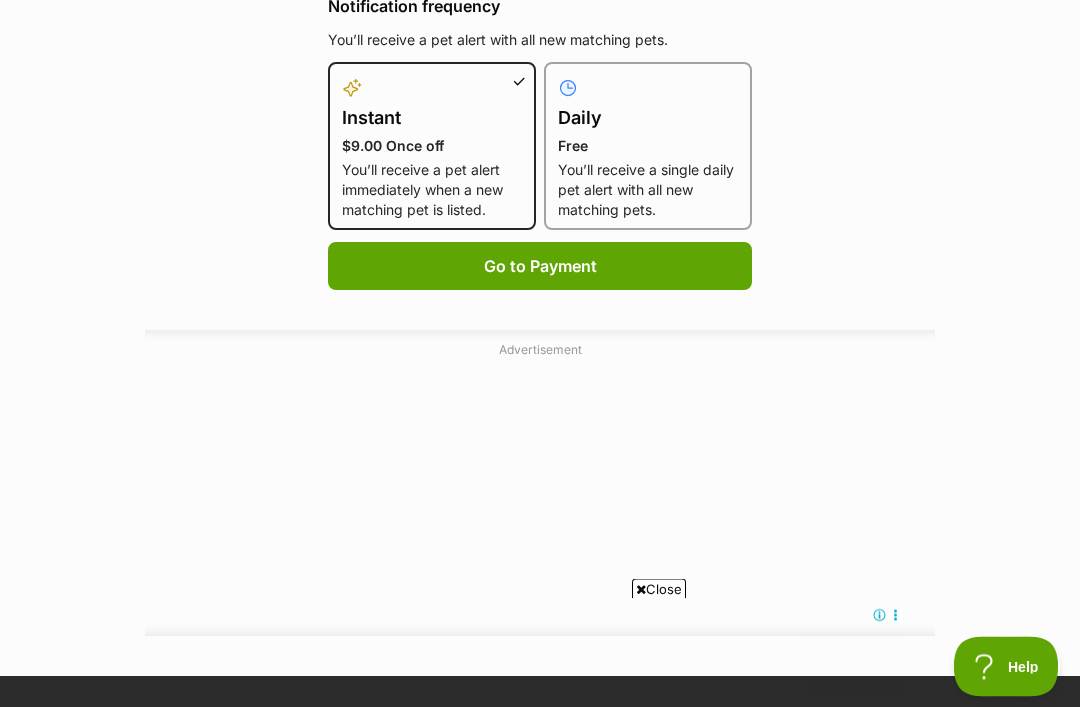click on "Daily" at bounding box center [648, 119] 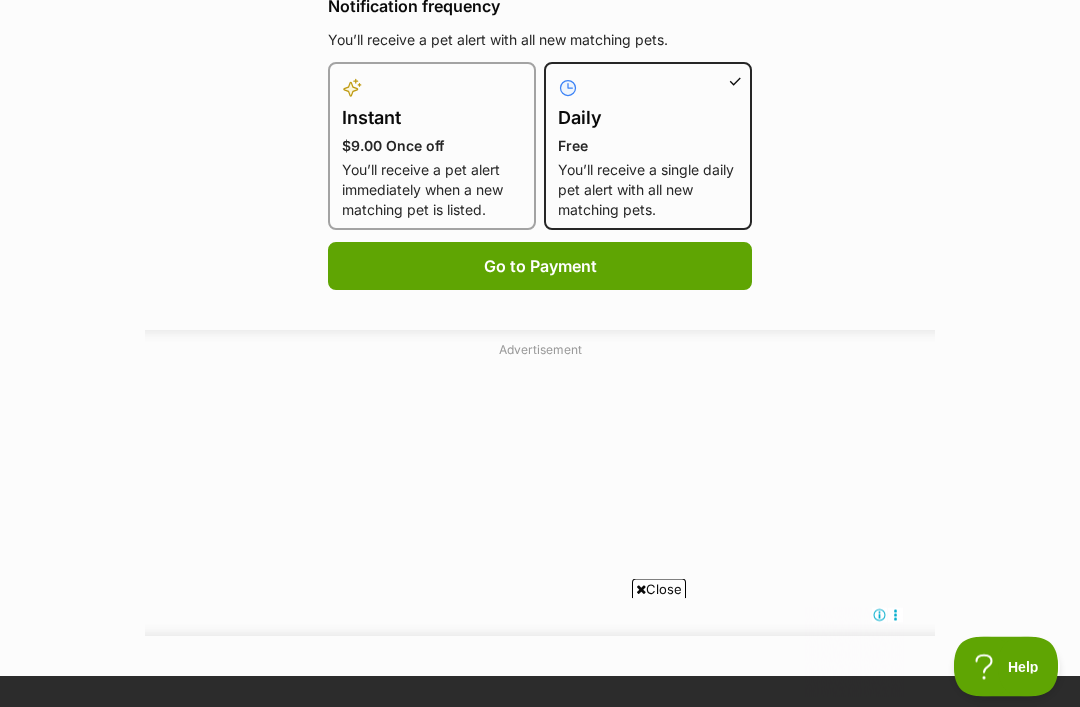 type 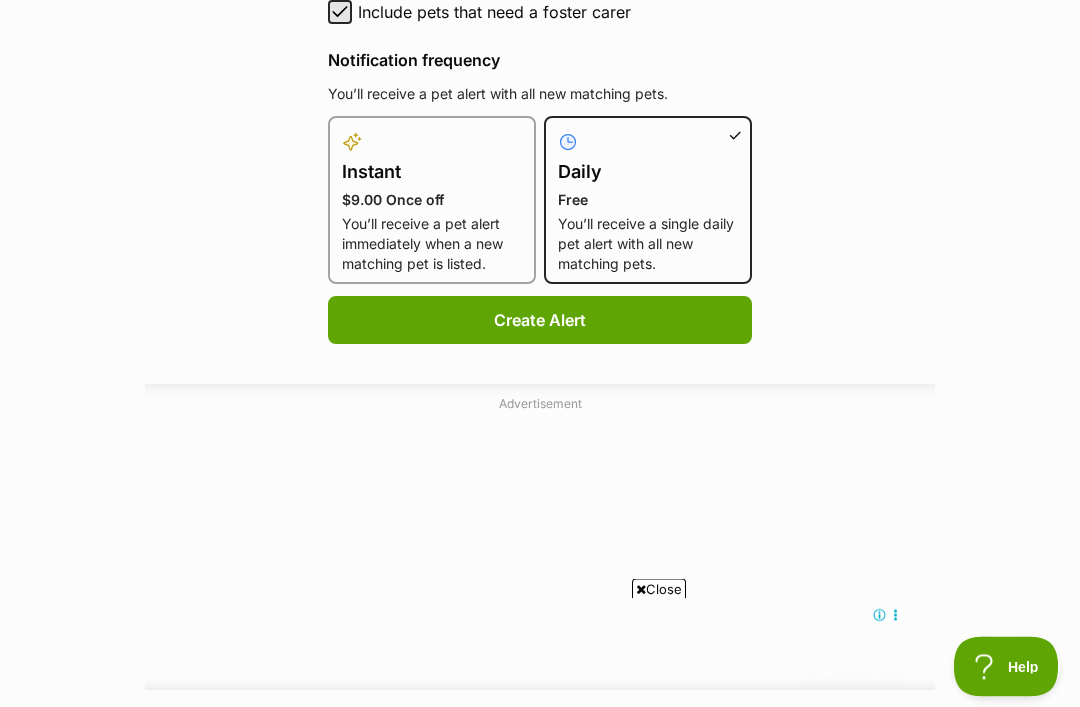 scroll, scrollTop: 1323, scrollLeft: 0, axis: vertical 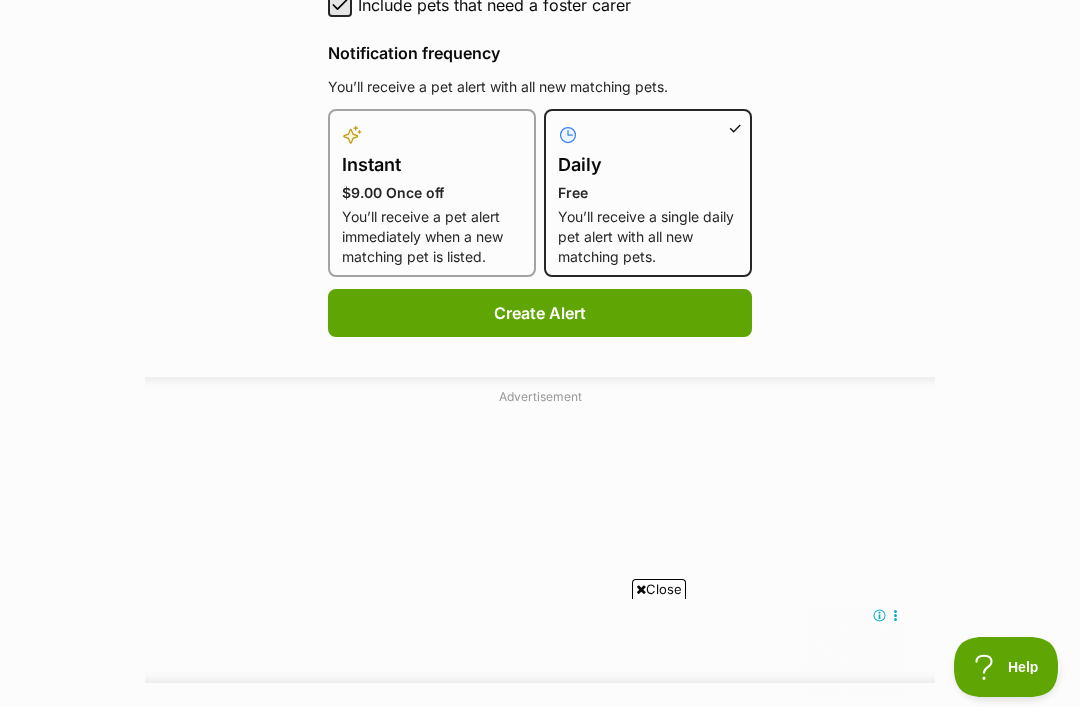click on "Create Alert" at bounding box center (540, 313) 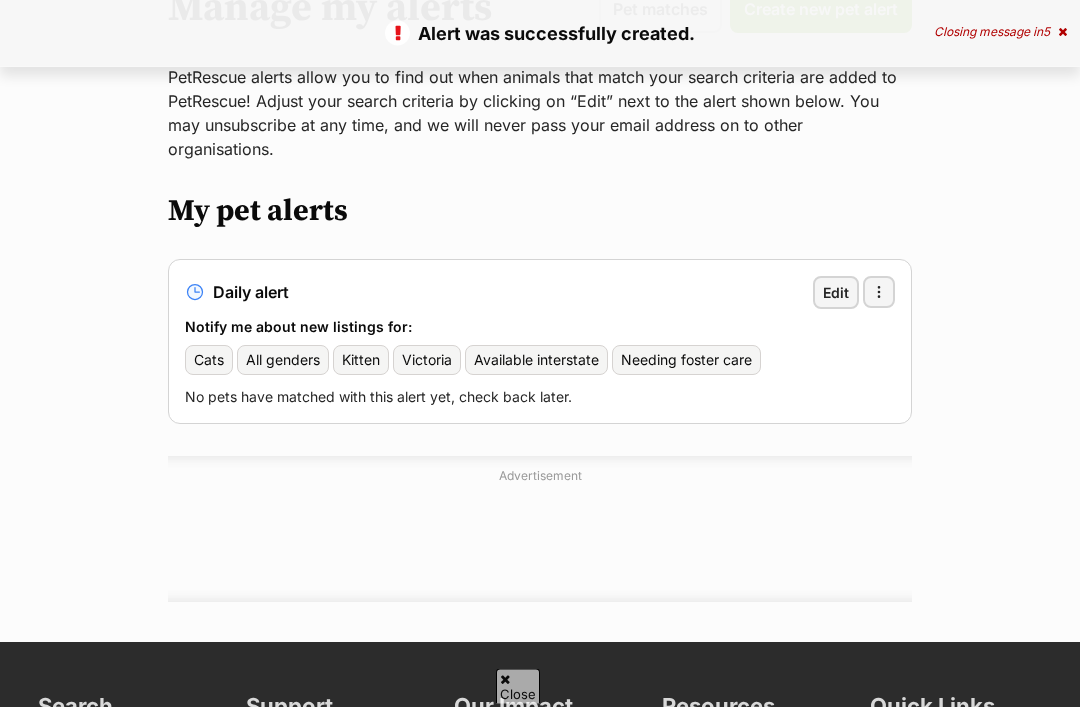 scroll, scrollTop: 0, scrollLeft: 0, axis: both 